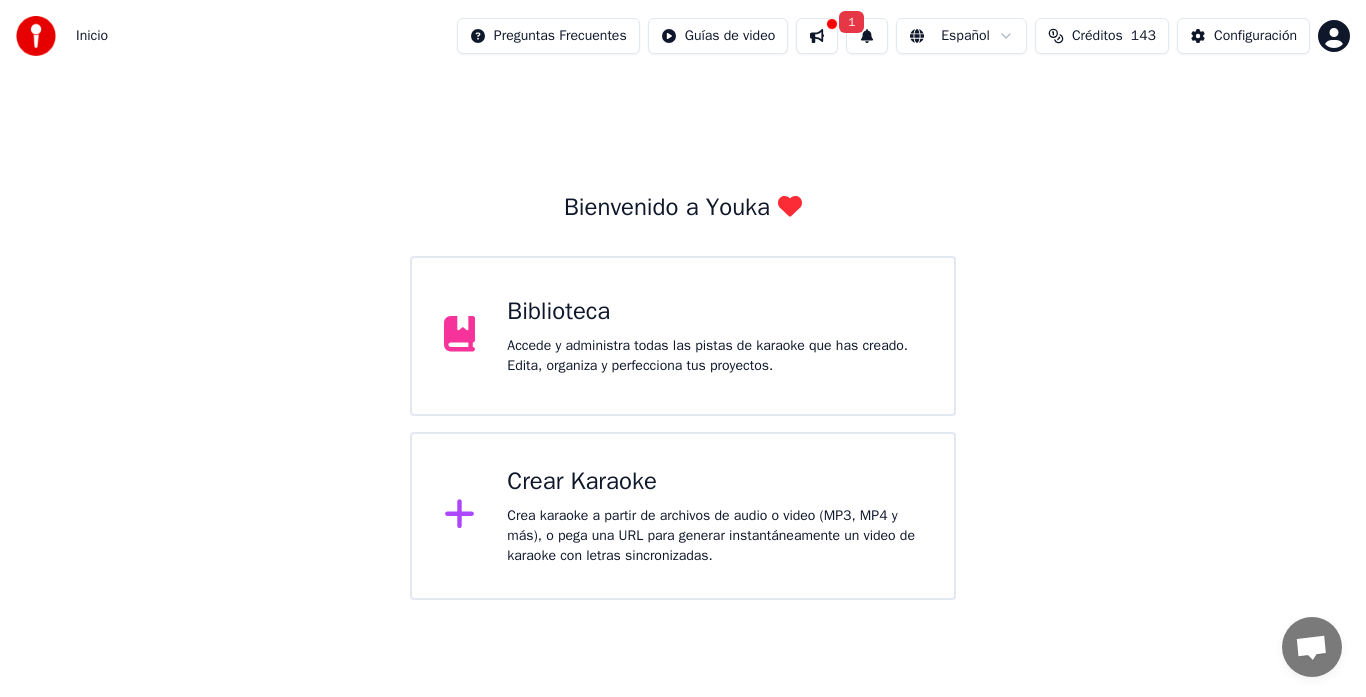 scroll, scrollTop: 0, scrollLeft: 0, axis: both 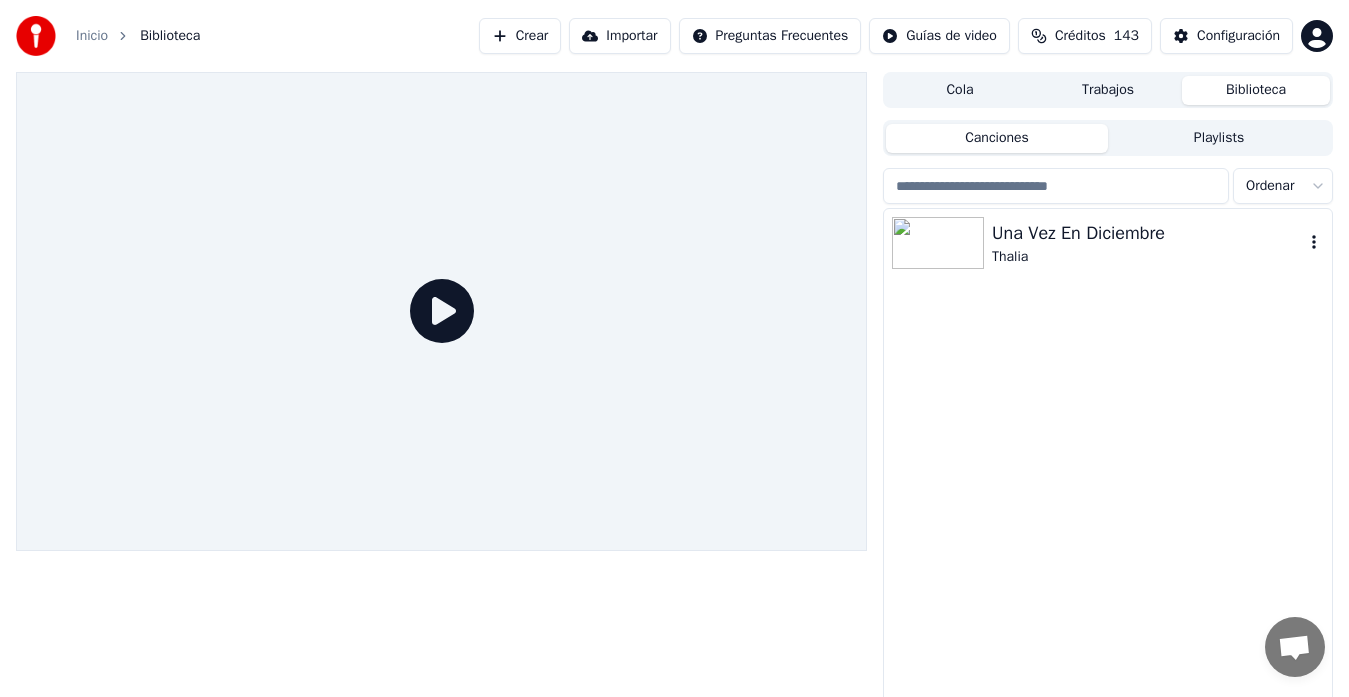 click on "Thalia" at bounding box center [1148, 257] 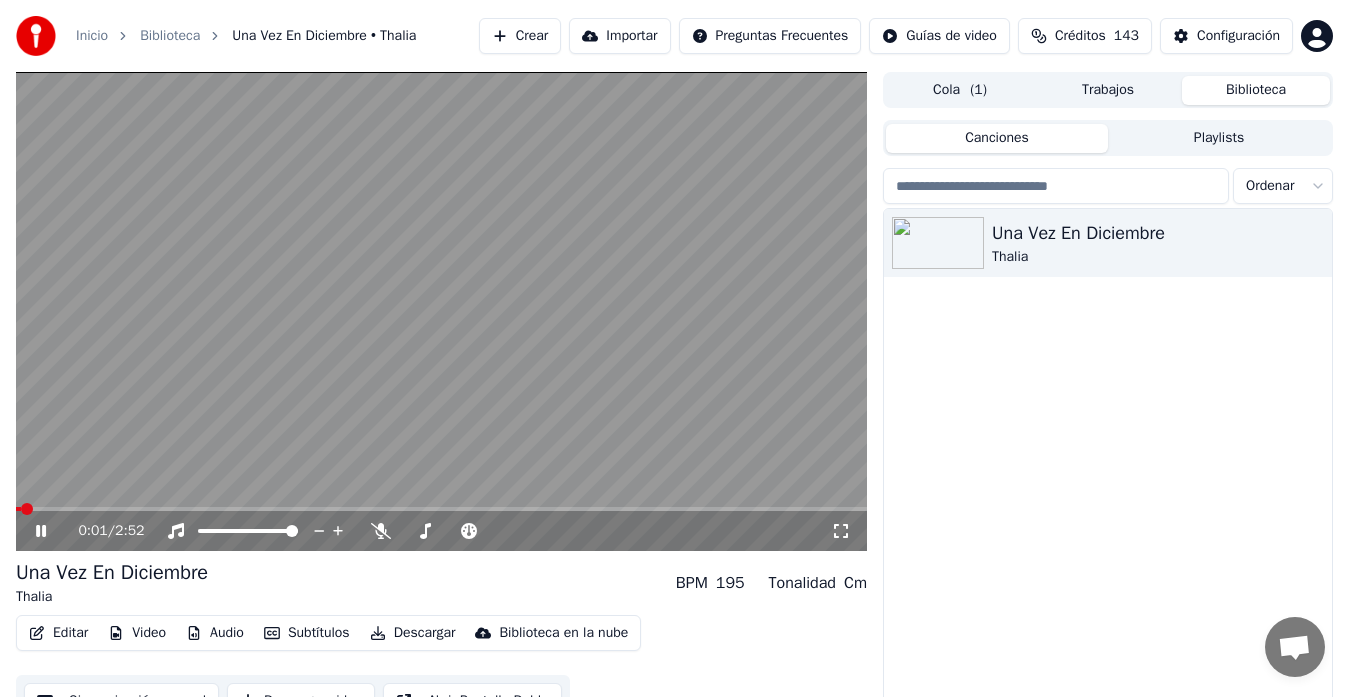 click at bounding box center [18, 509] 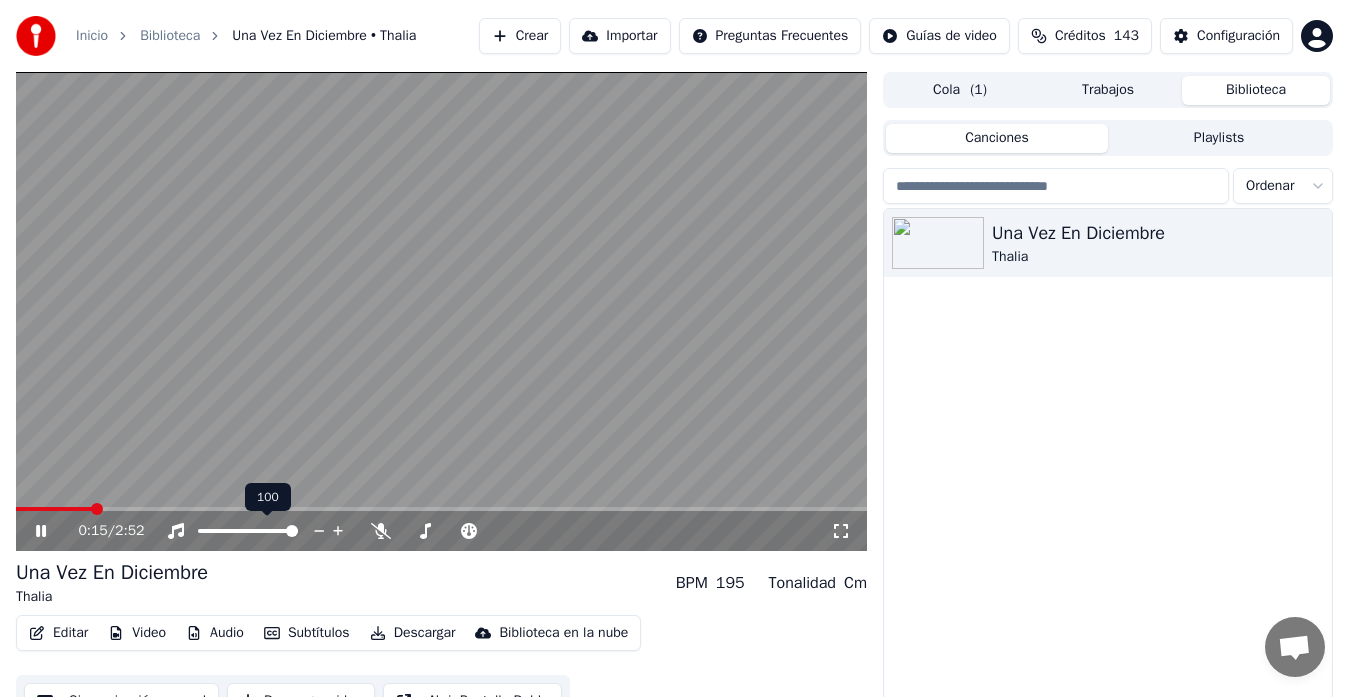 click at bounding box center (292, 531) 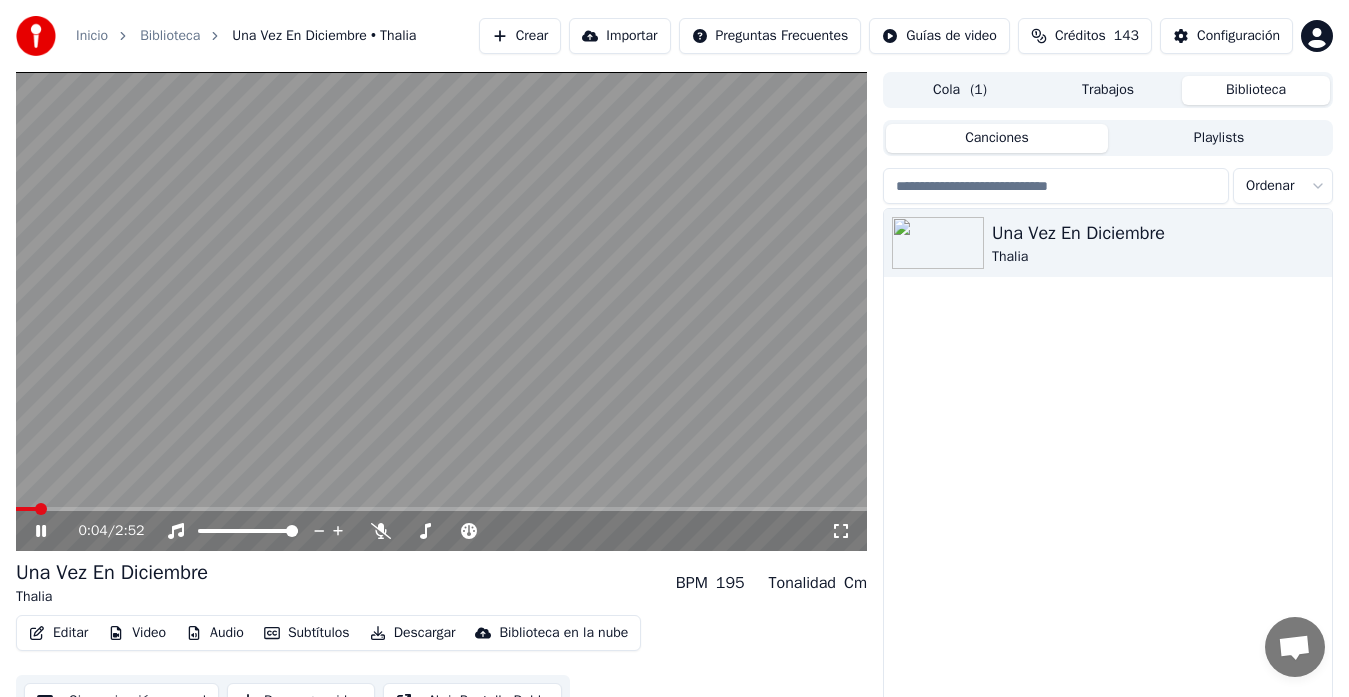 click at bounding box center [26, 509] 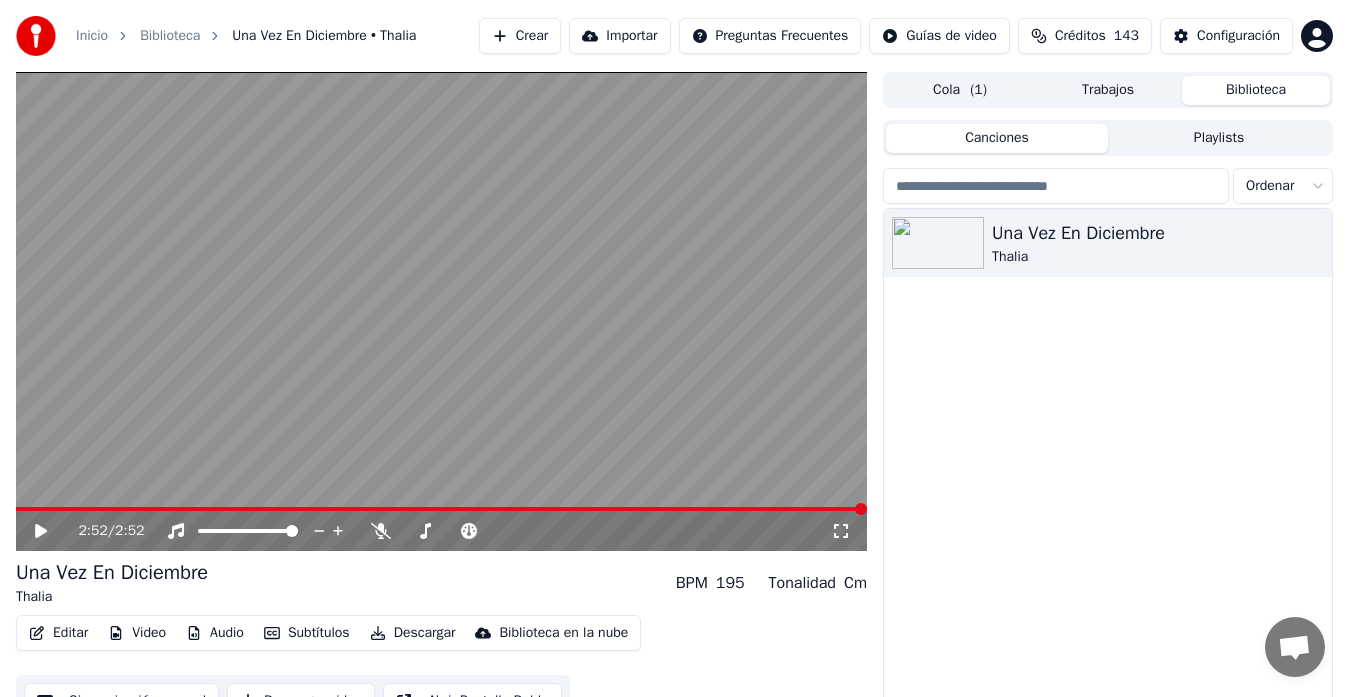 click on "Crear" at bounding box center [520, 36] 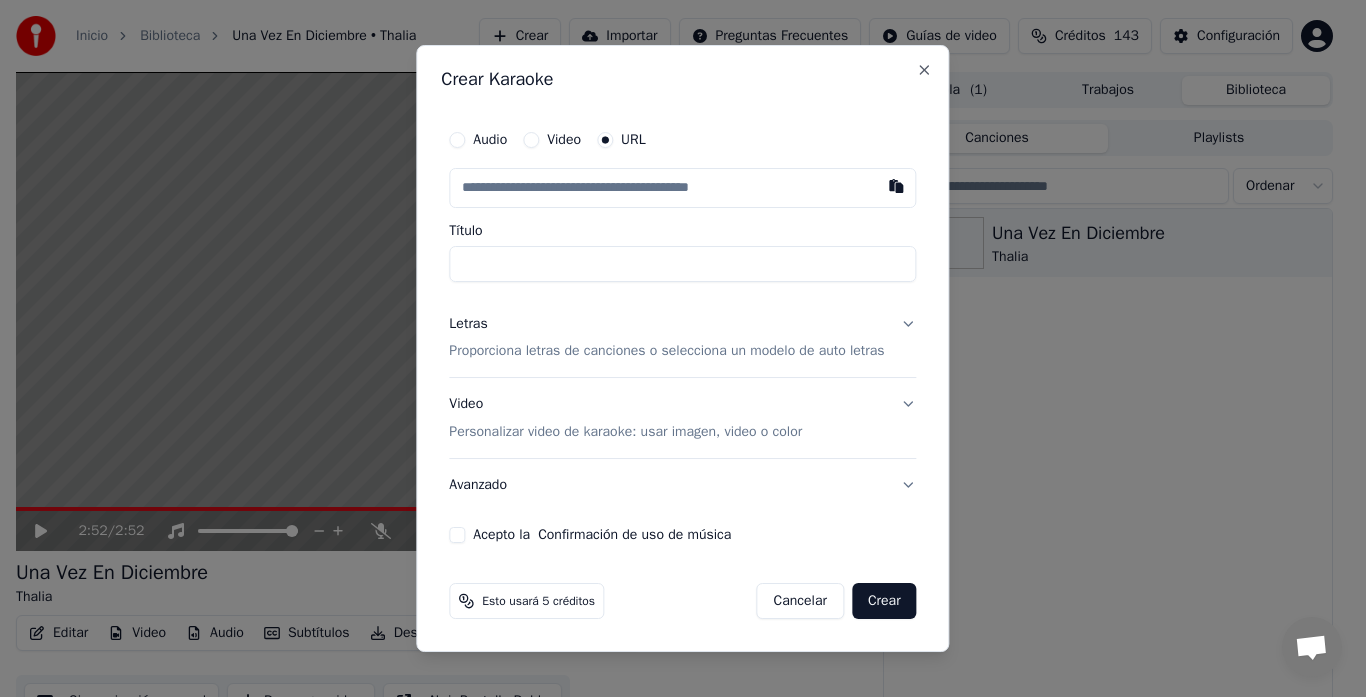 type on "**********" 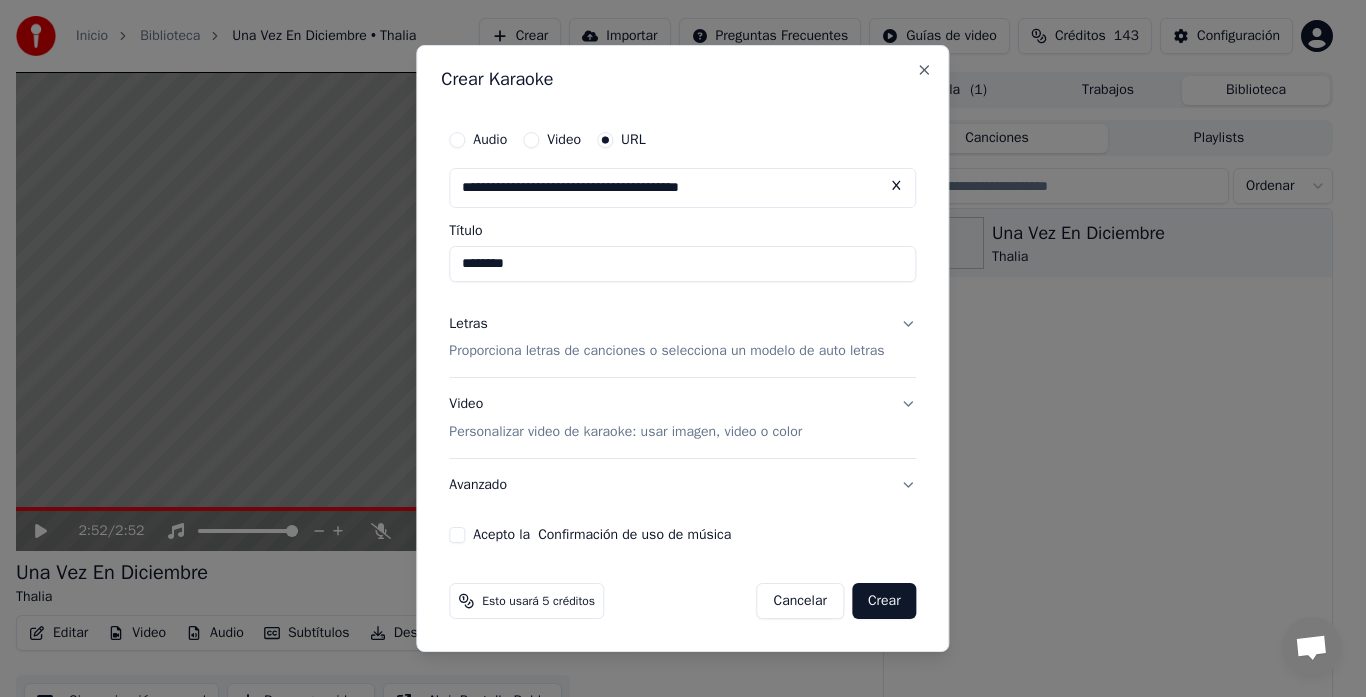 type on "********" 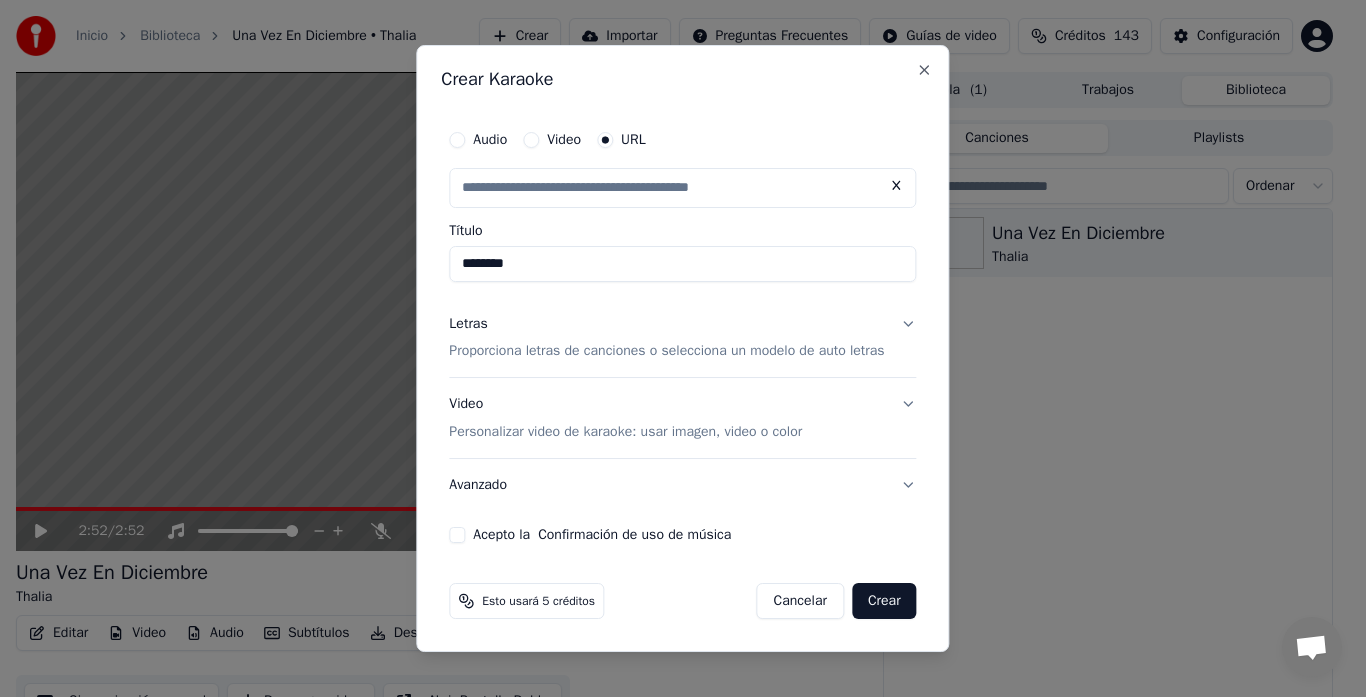 click on "Proporciona letras de canciones o selecciona un modelo de auto letras" at bounding box center (666, 352) 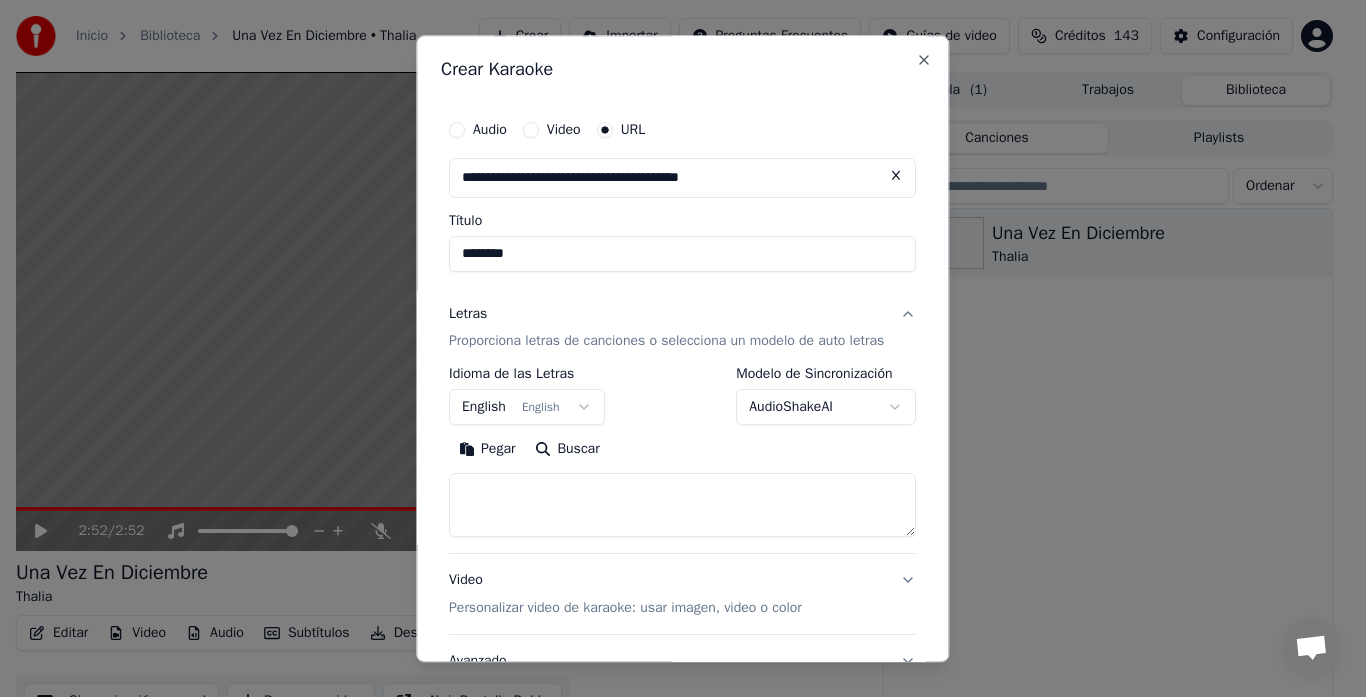 click on "English English" at bounding box center (527, 408) 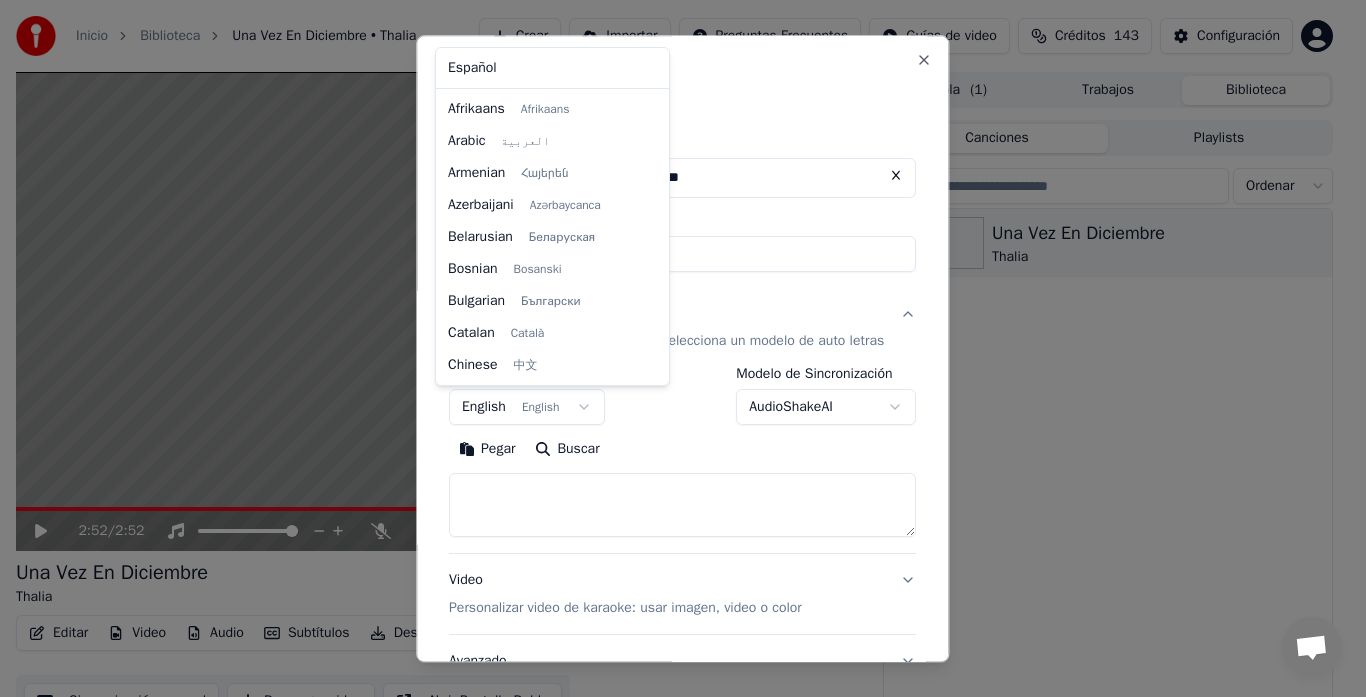 scroll, scrollTop: 160, scrollLeft: 0, axis: vertical 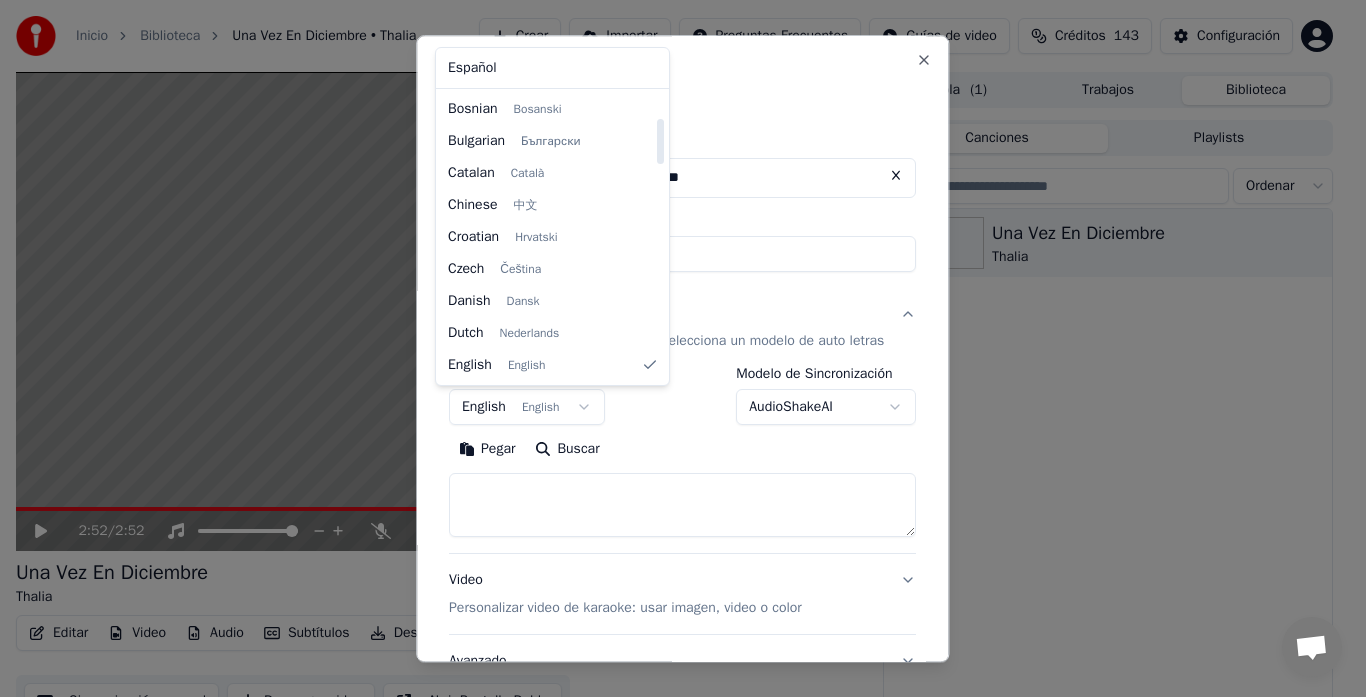 select on "**" 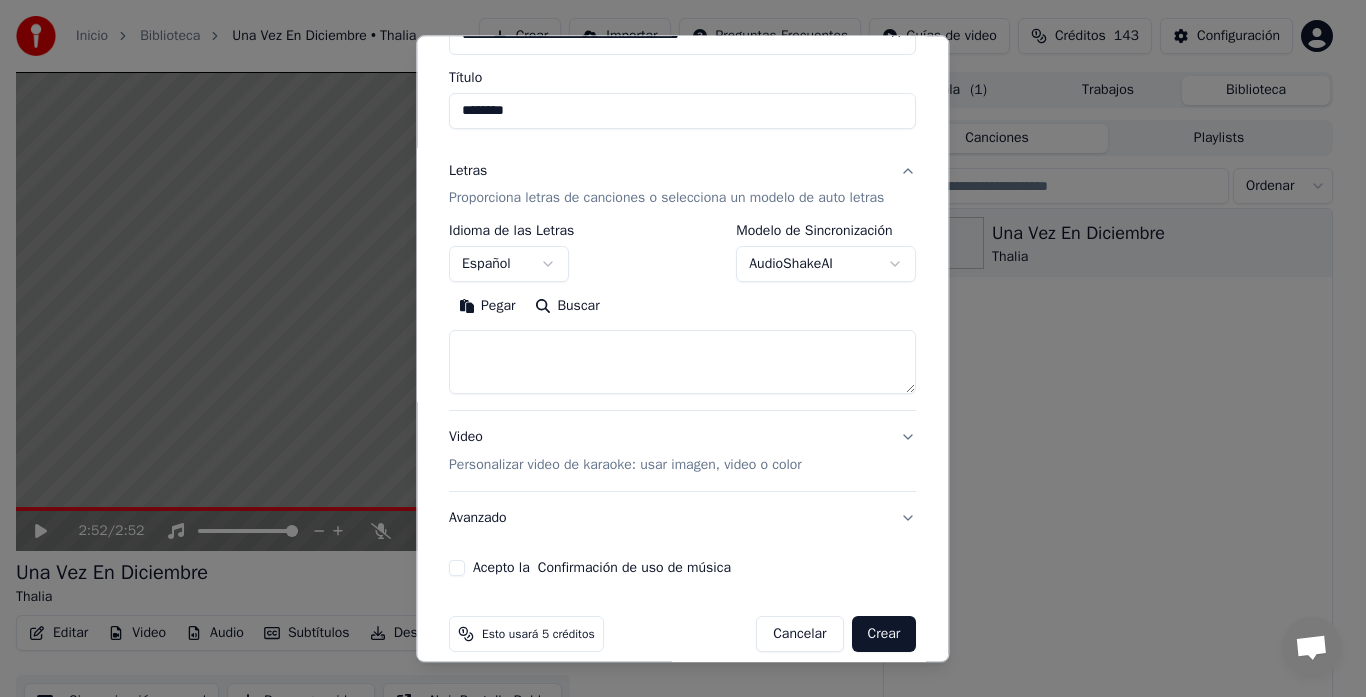 scroll, scrollTop: 166, scrollLeft: 0, axis: vertical 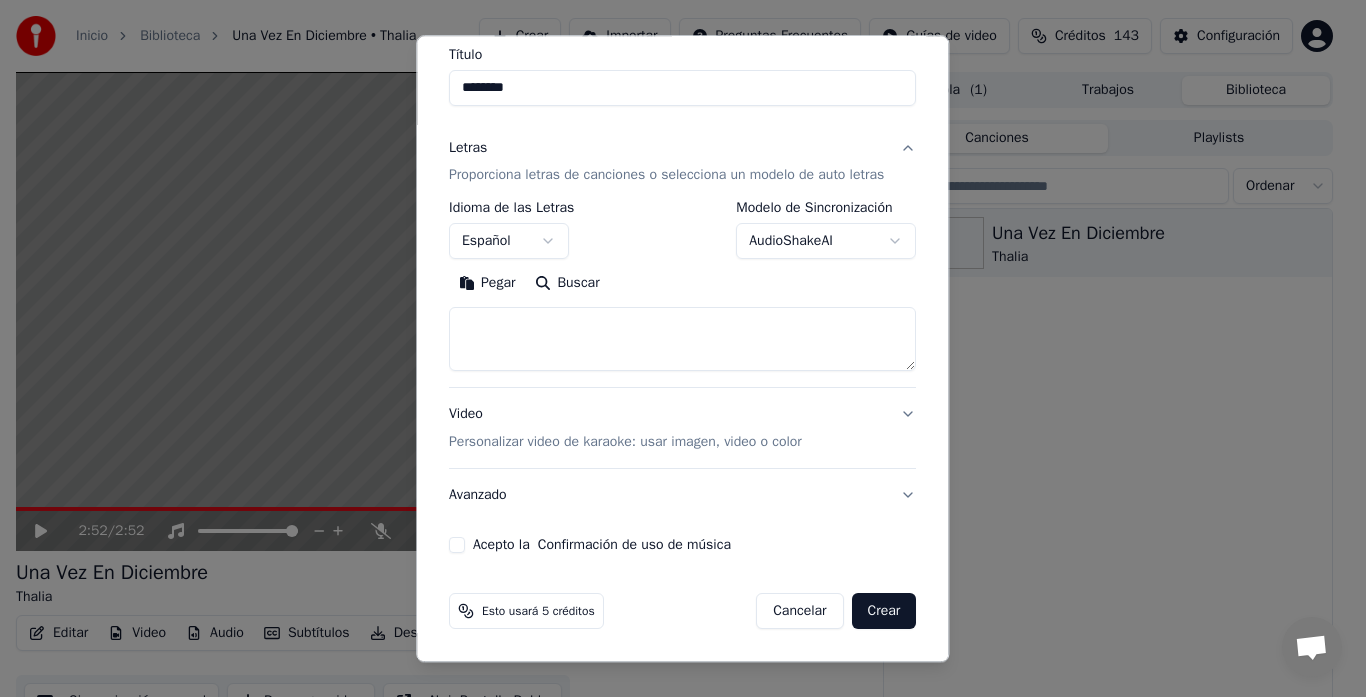 click on "Personalizar video de karaoke: usar imagen, video o color" at bounding box center (625, 443) 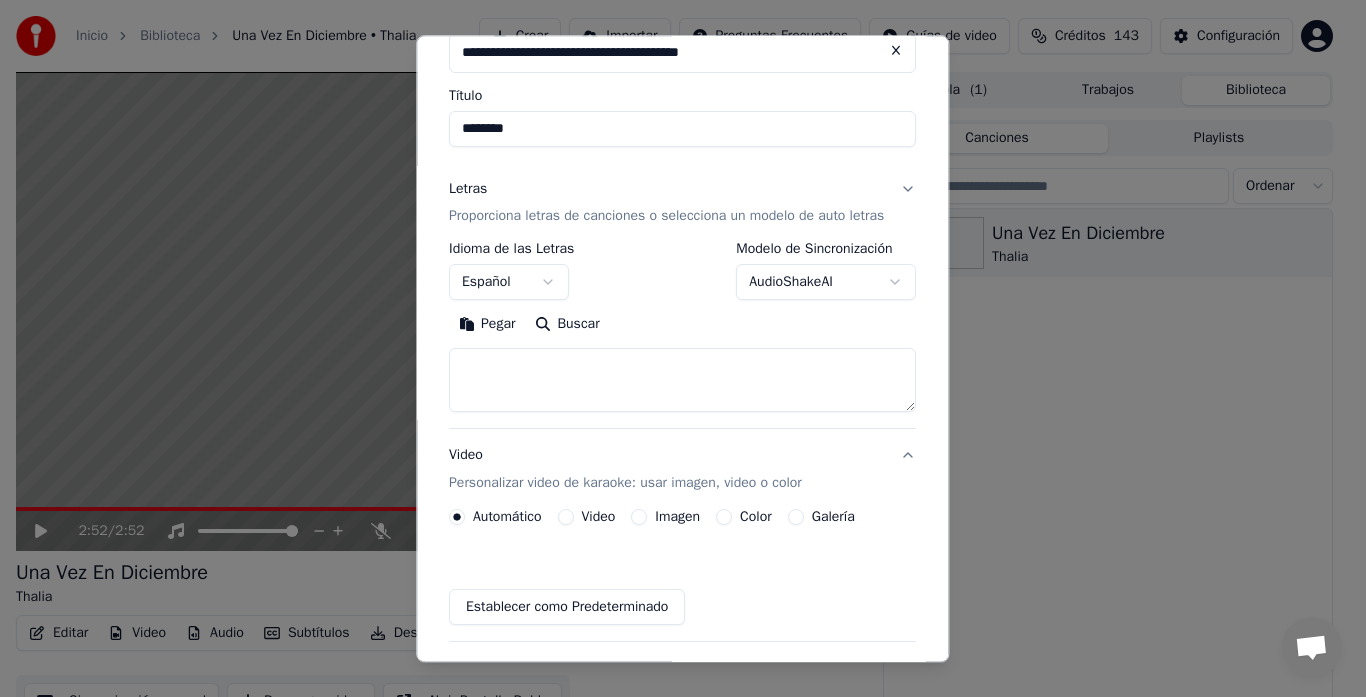 scroll, scrollTop: 113, scrollLeft: 0, axis: vertical 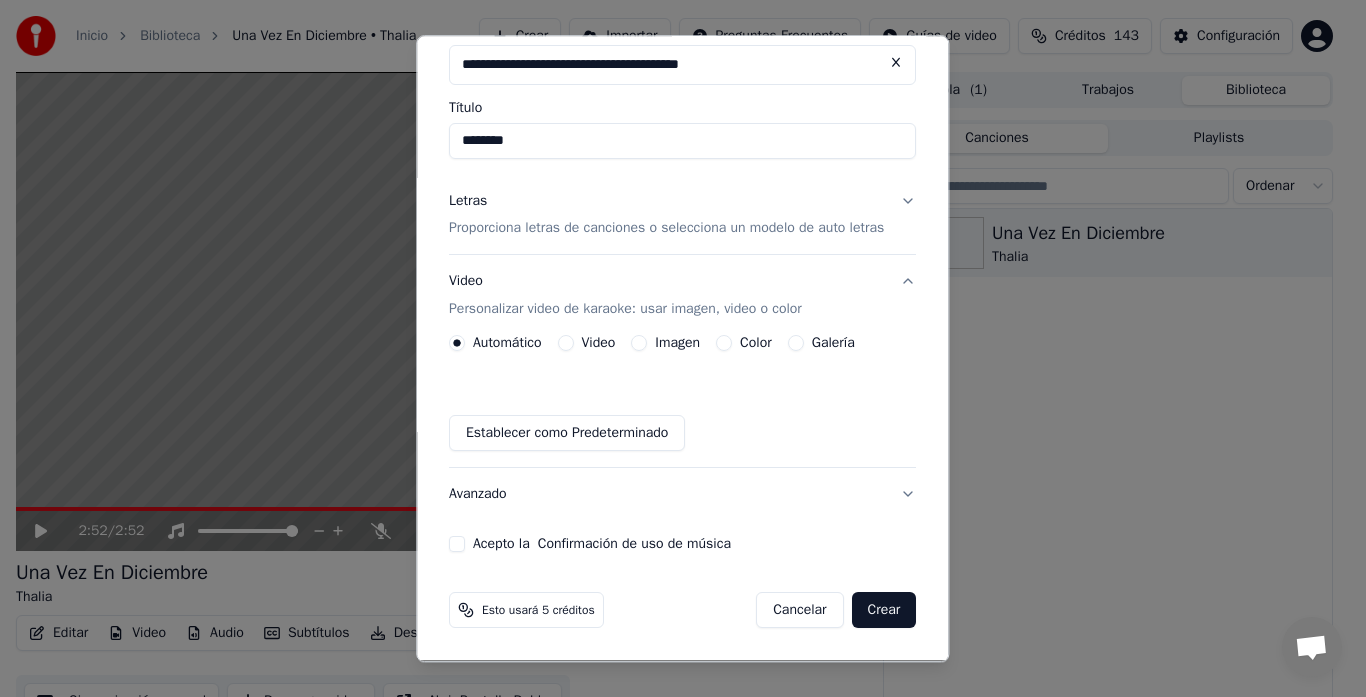 click on "Color" at bounding box center [724, 344] 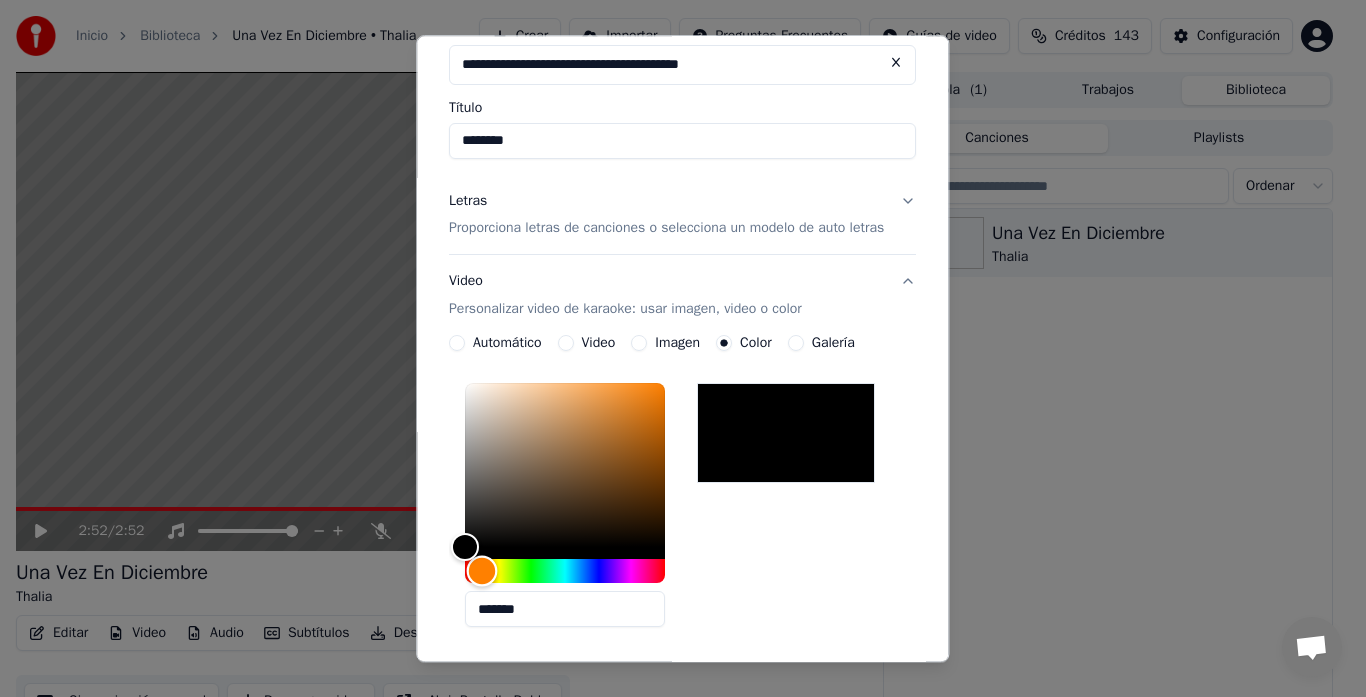 drag, startPoint x: 457, startPoint y: 570, endPoint x: 468, endPoint y: 569, distance: 11.045361 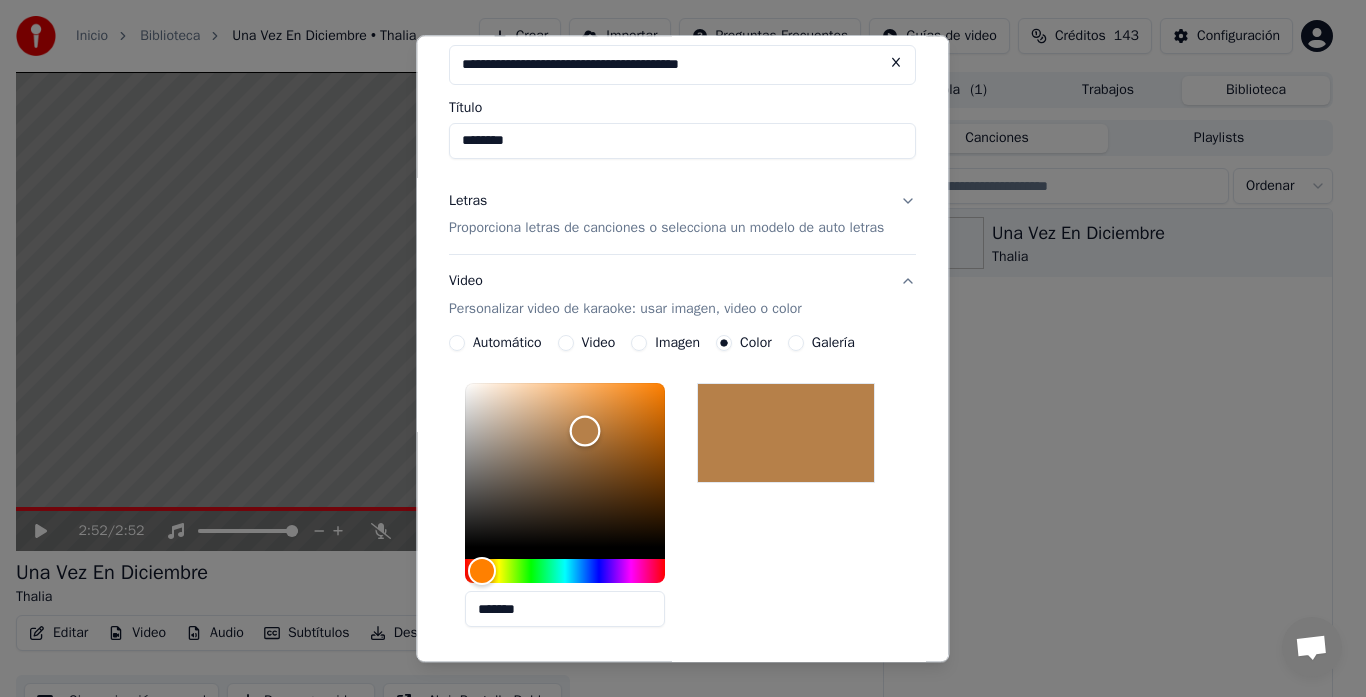 drag, startPoint x: 543, startPoint y: 431, endPoint x: 571, endPoint y: 434, distance: 28.160255 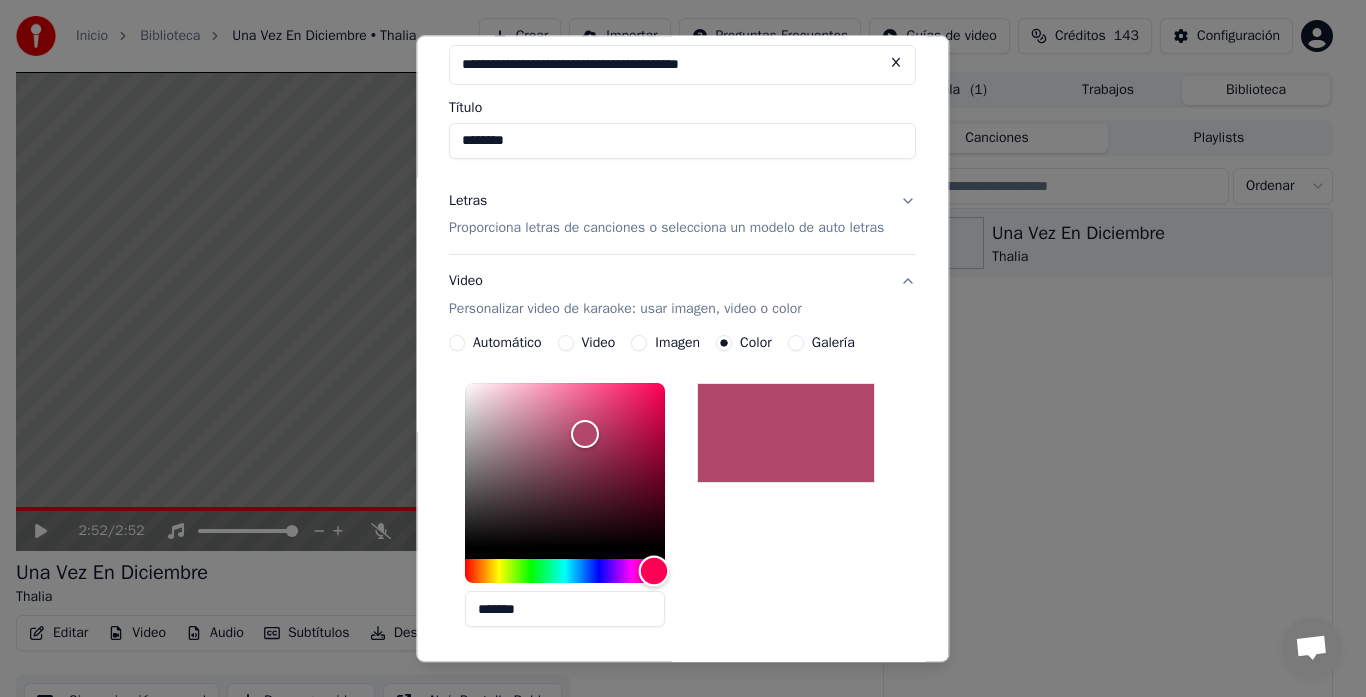 drag, startPoint x: 469, startPoint y: 569, endPoint x: 640, endPoint y: 576, distance: 171.14322 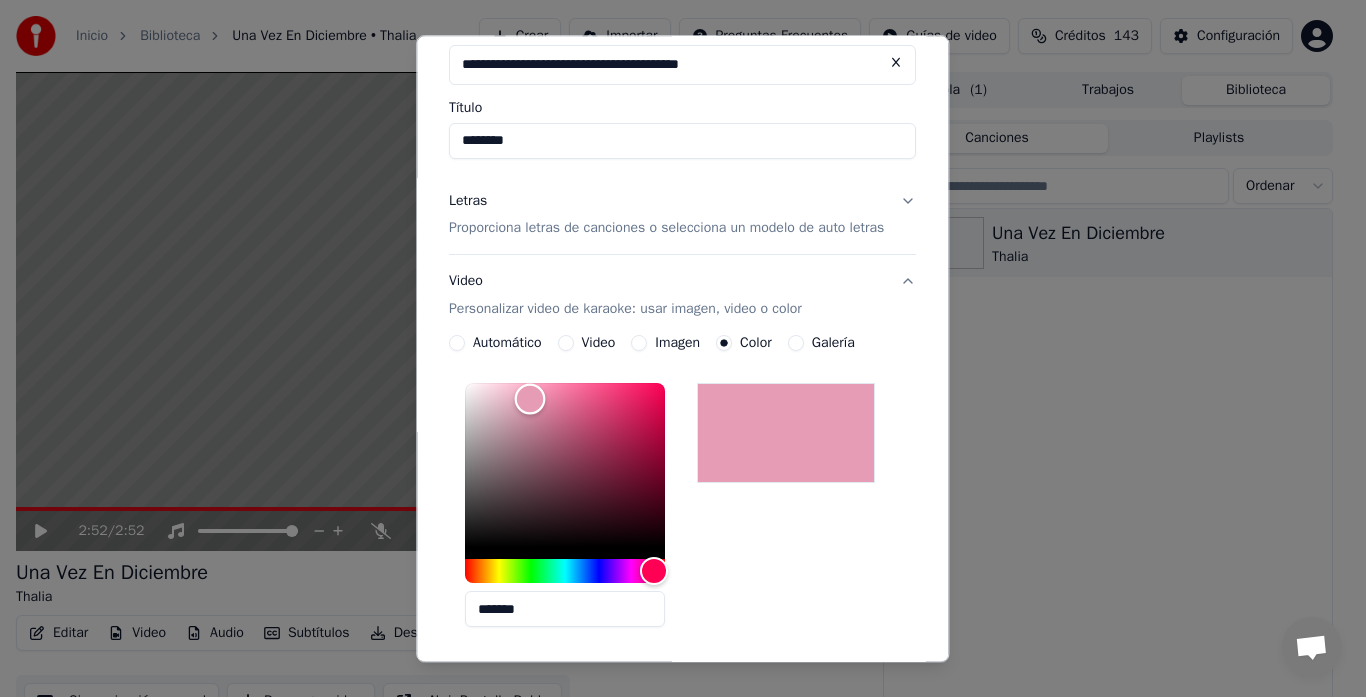drag, startPoint x: 577, startPoint y: 433, endPoint x: 516, endPoint y: 399, distance: 69.83552 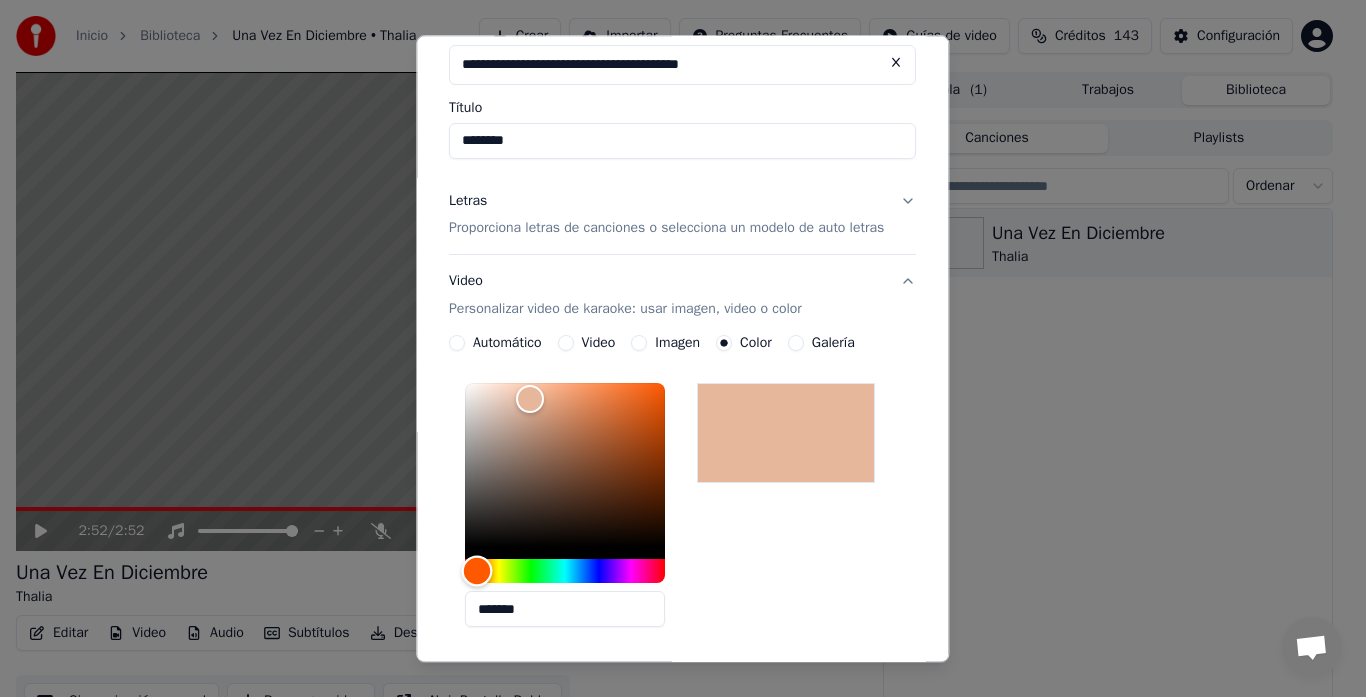 drag, startPoint x: 632, startPoint y: 569, endPoint x: 463, endPoint y: 583, distance: 169.57889 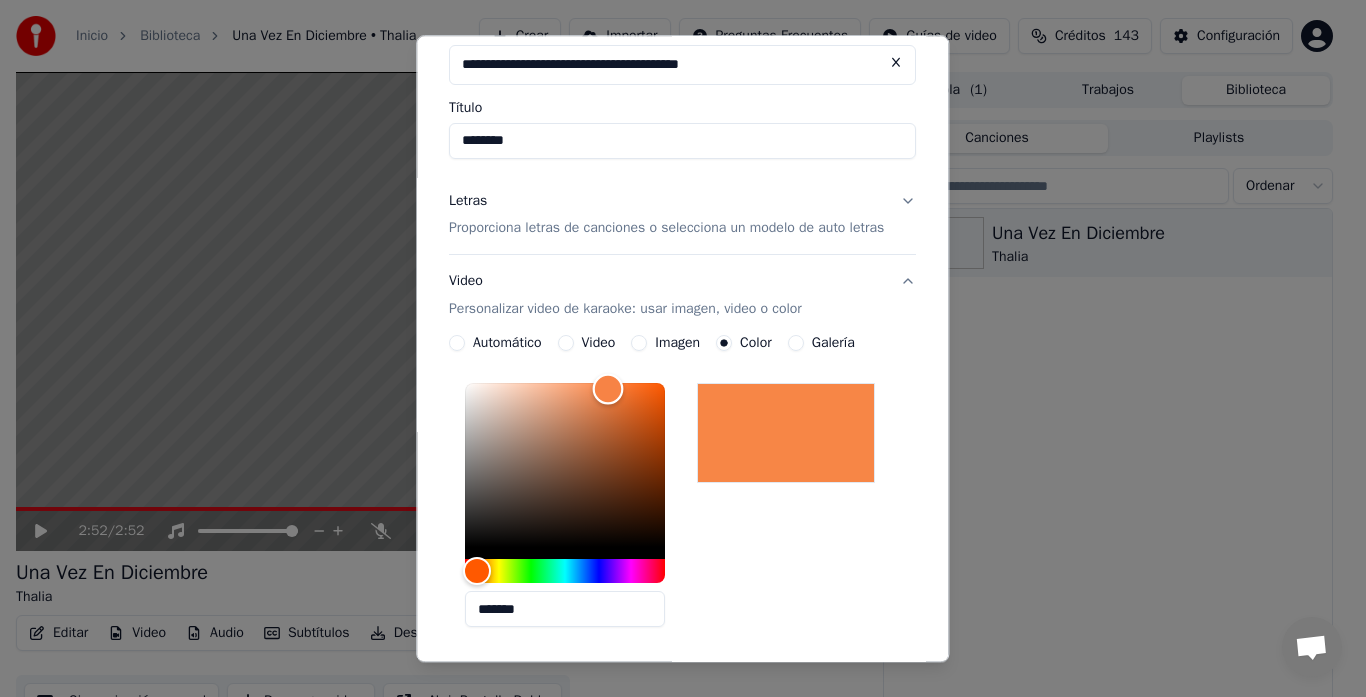 type on "*******" 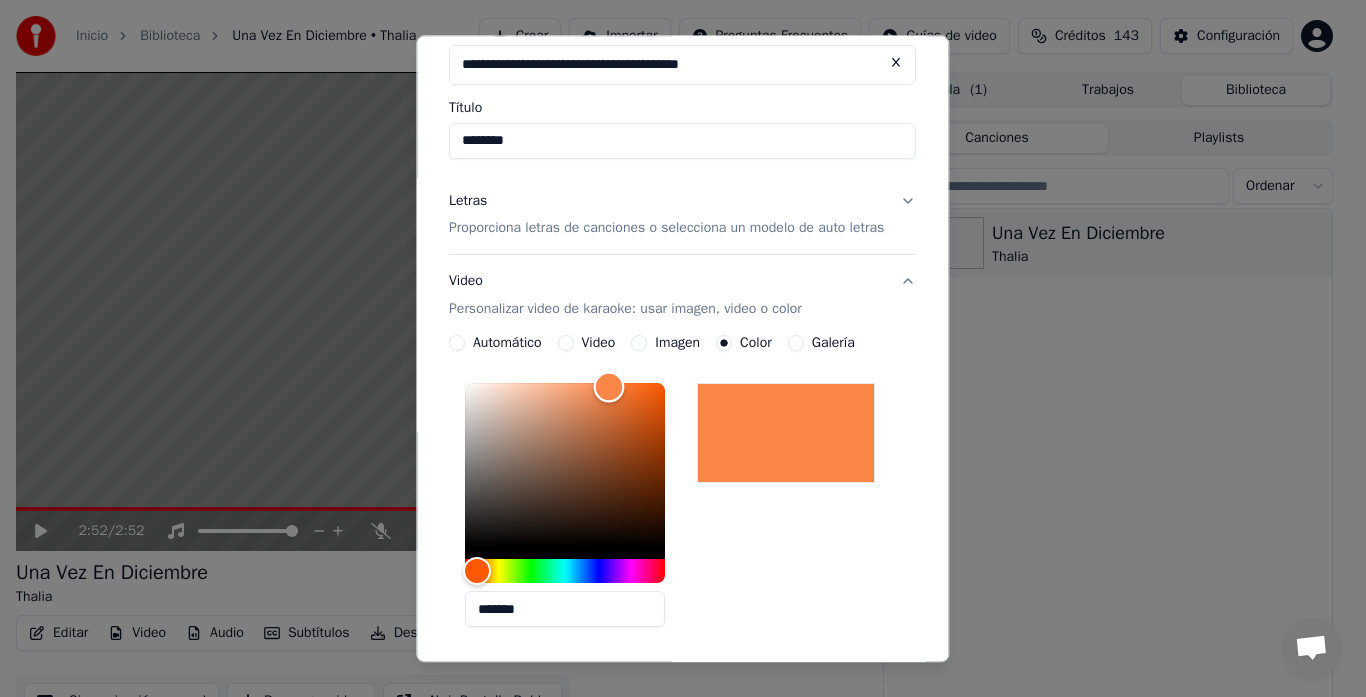 drag, startPoint x: 518, startPoint y: 397, endPoint x: 595, endPoint y: 387, distance: 77.64664 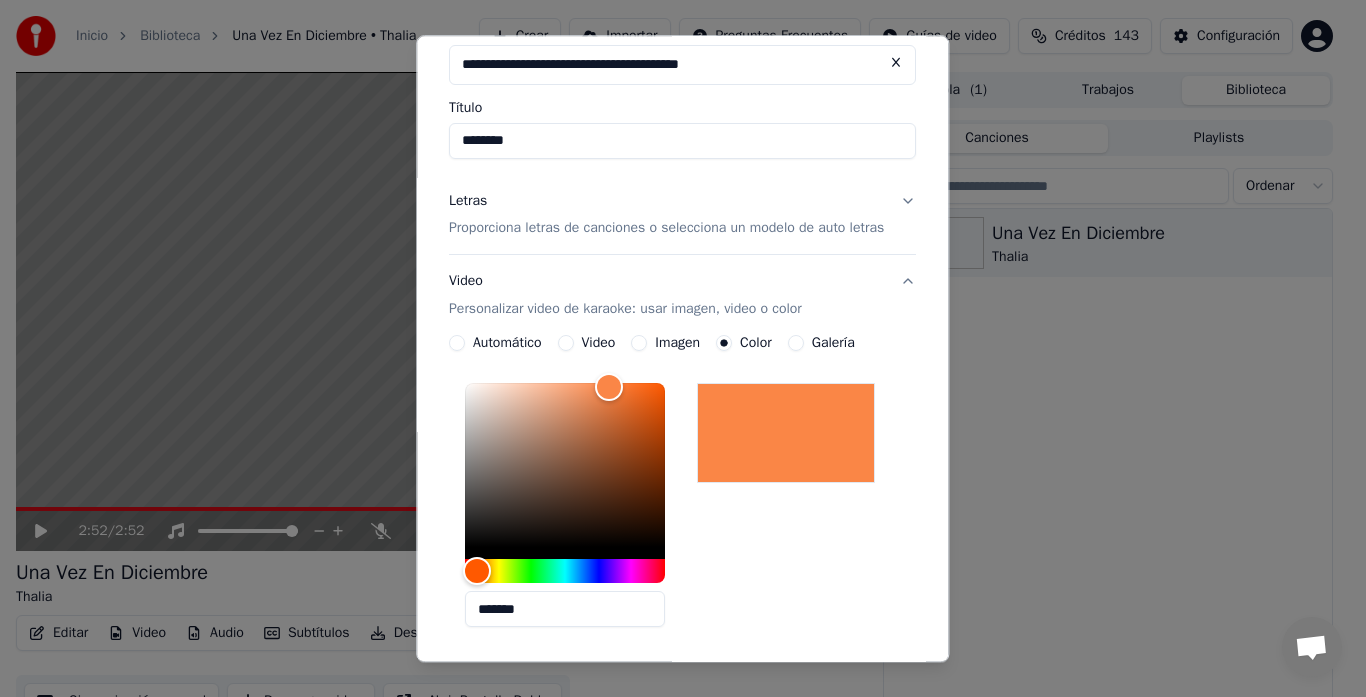 click at bounding box center [897, 63] 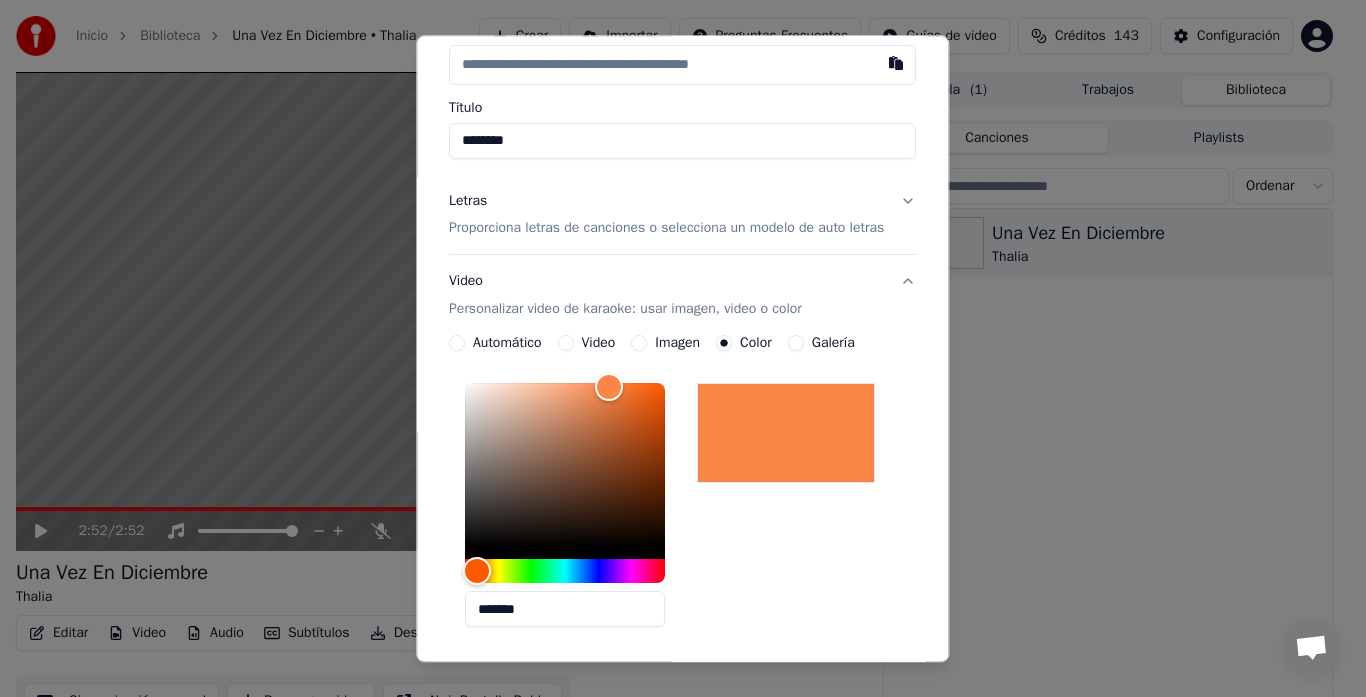 click at bounding box center [682, 65] 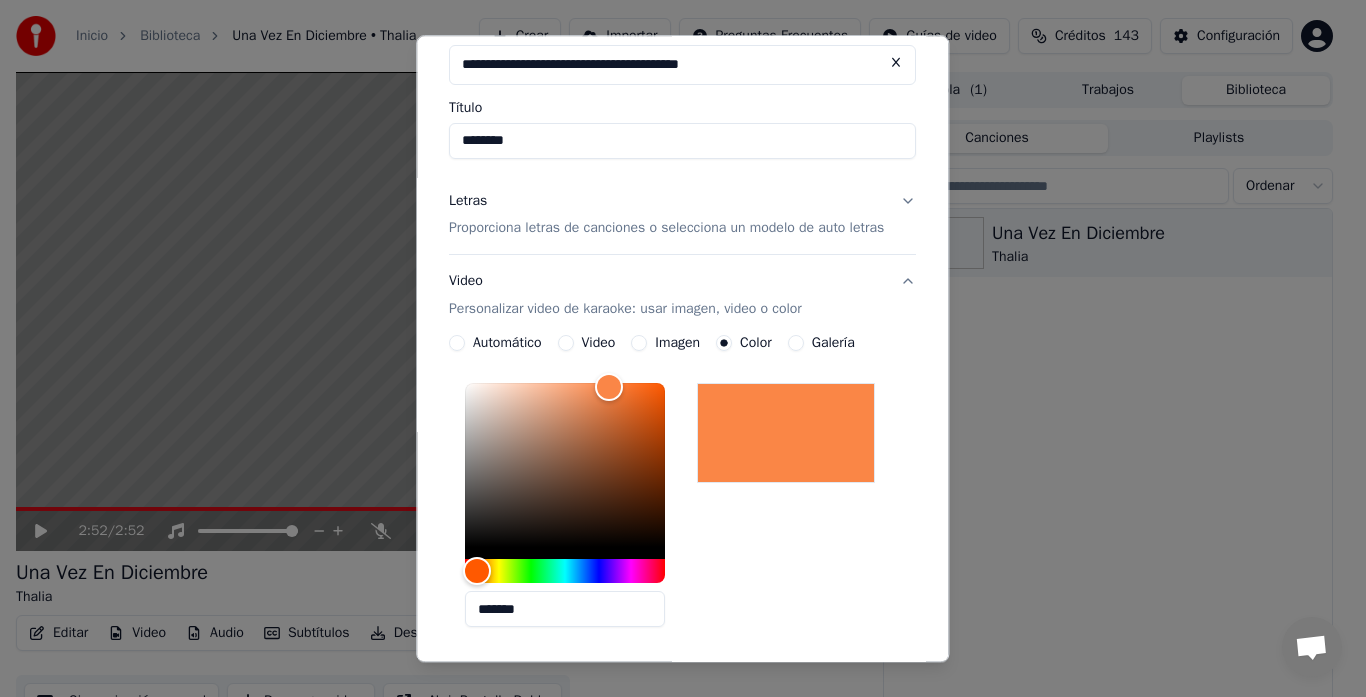 type on "**********" 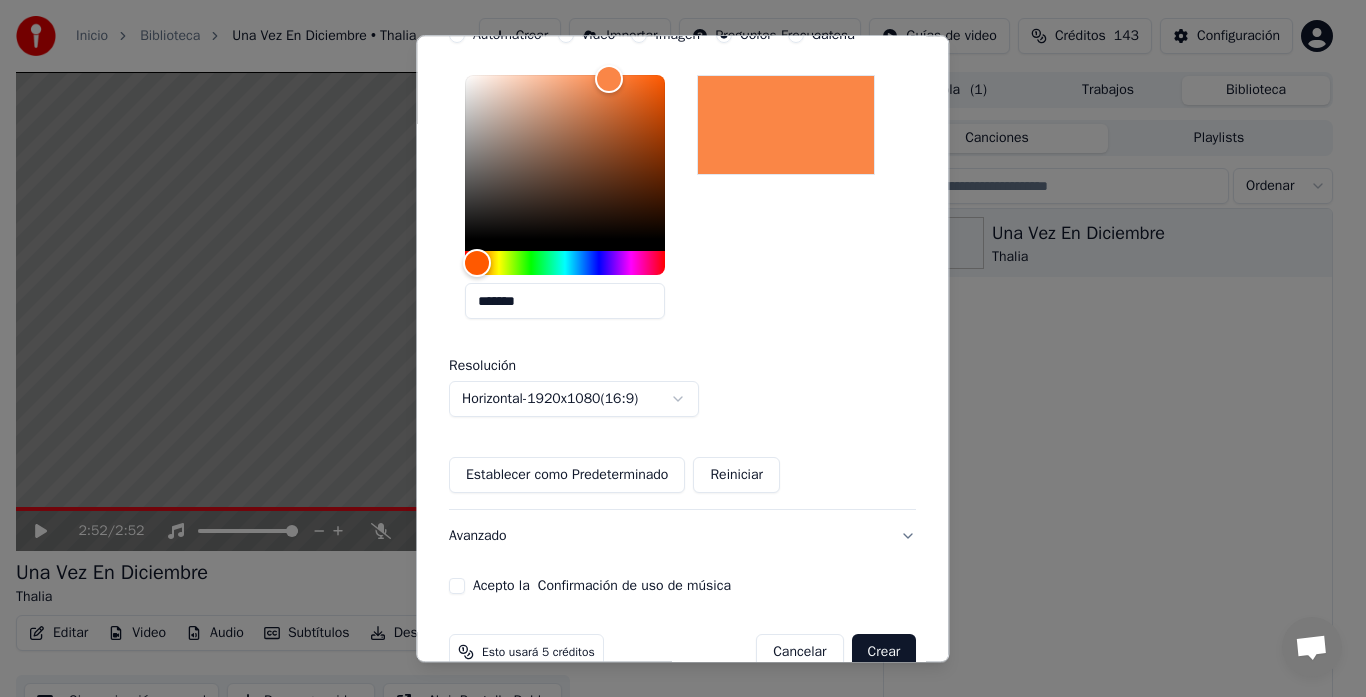 scroll, scrollTop: 462, scrollLeft: 0, axis: vertical 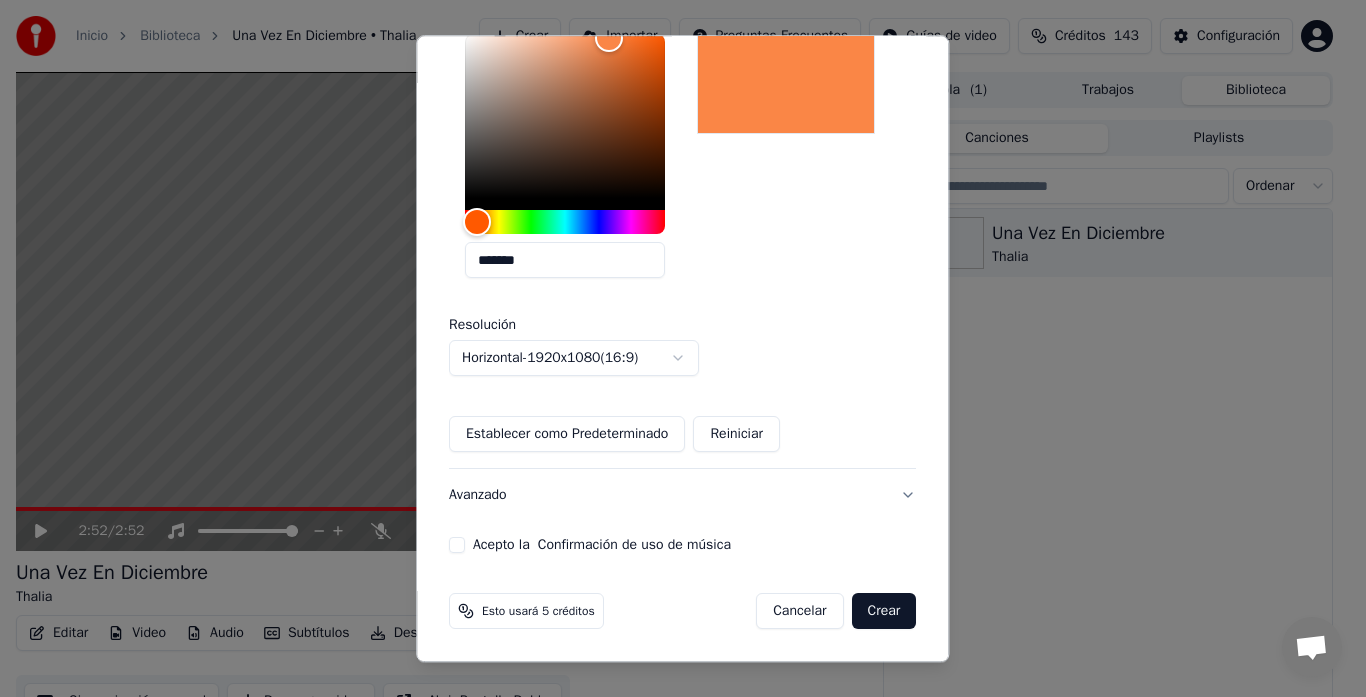 click on "Crear" at bounding box center [884, 612] 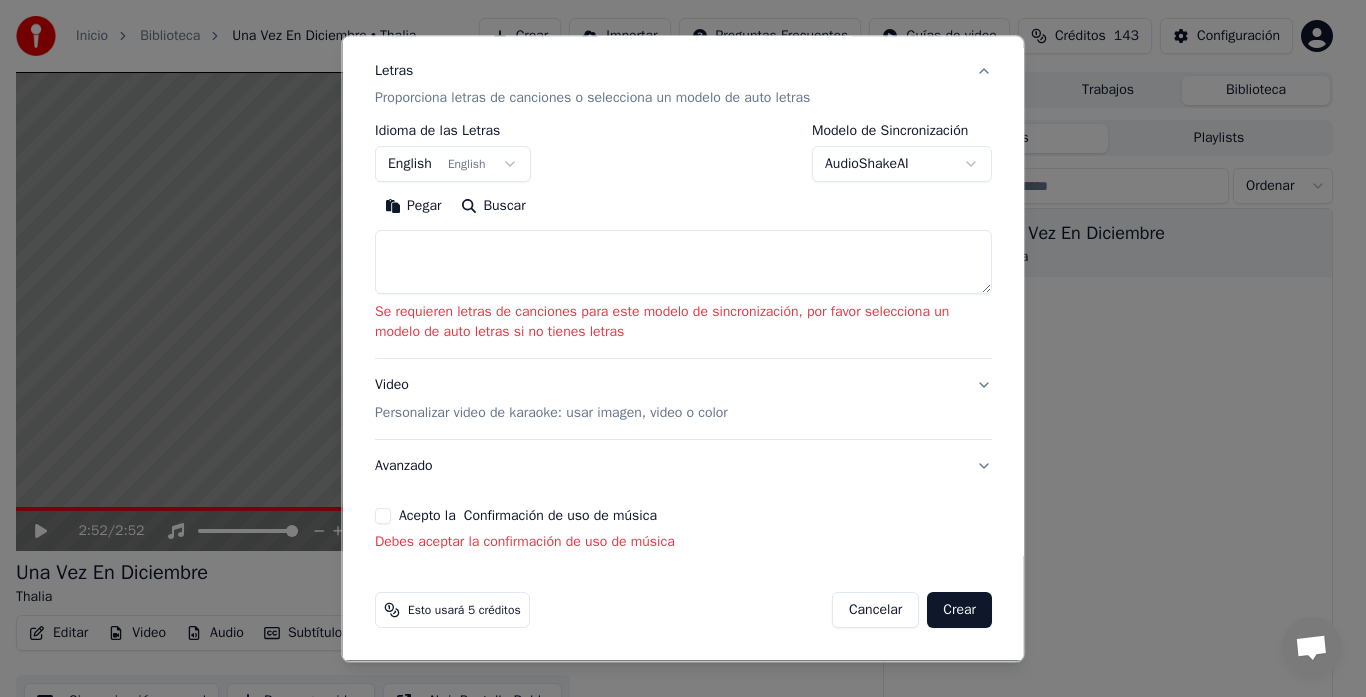 scroll, scrollTop: 243, scrollLeft: 0, axis: vertical 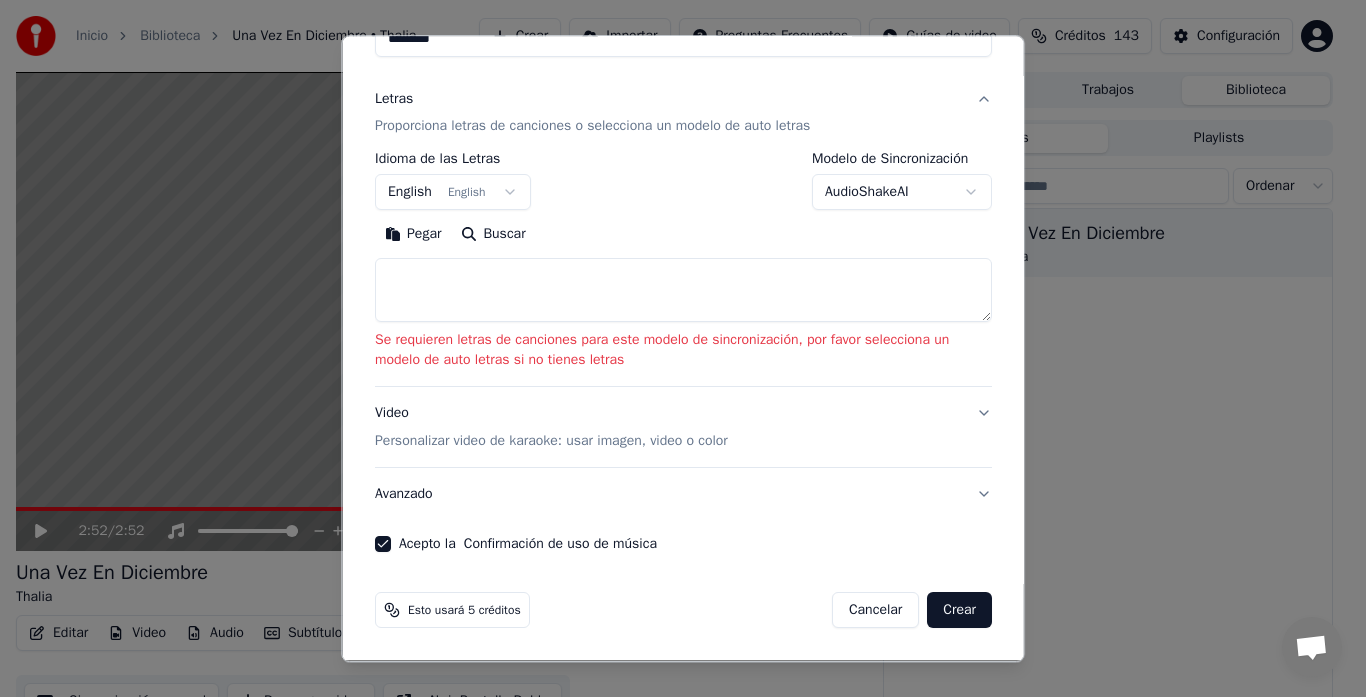 click on "Se requieren letras de canciones para este modelo de sincronización, por favor selecciona un modelo de auto letras si no tienes letras" at bounding box center (683, 351) 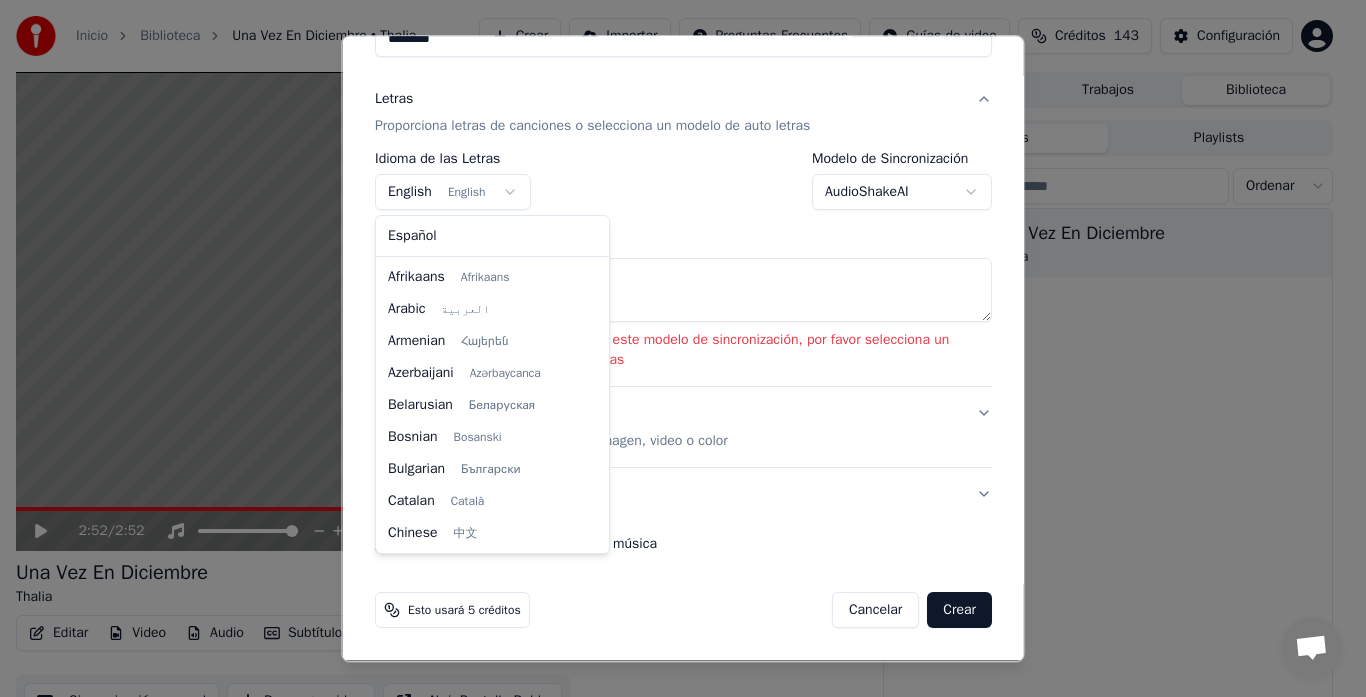 scroll, scrollTop: 160, scrollLeft: 0, axis: vertical 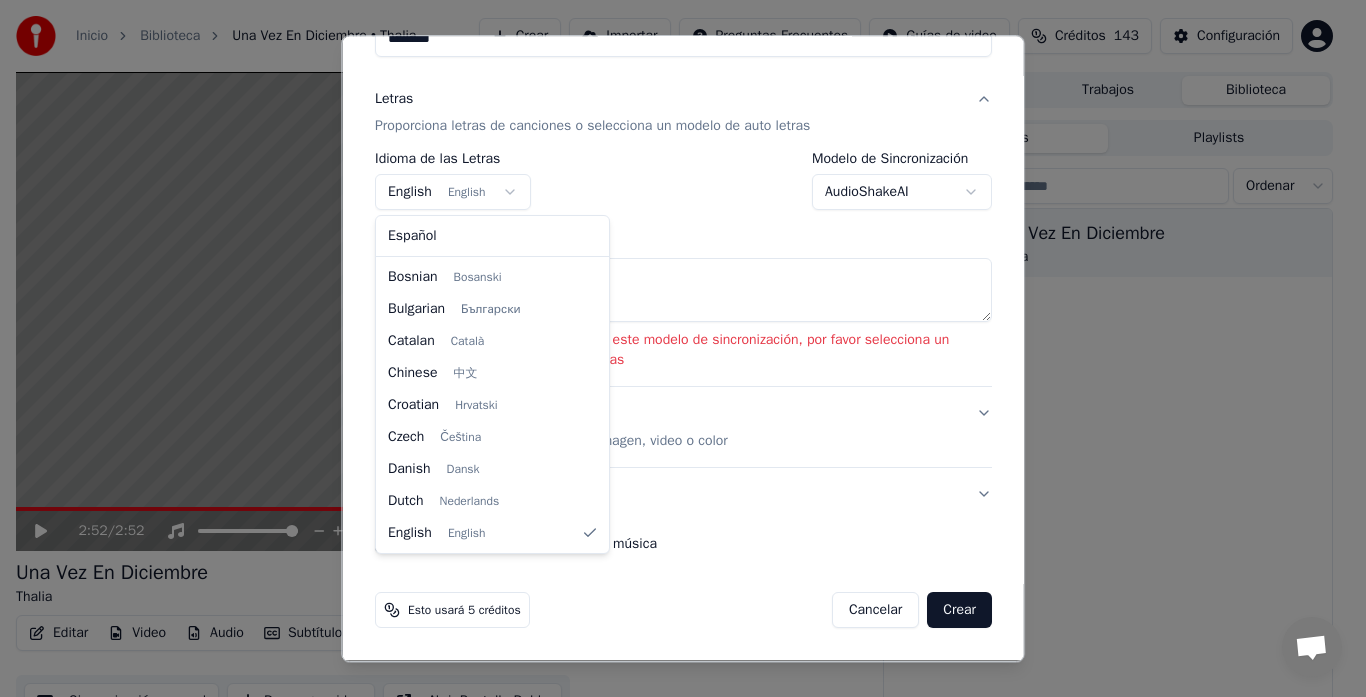 select on "**" 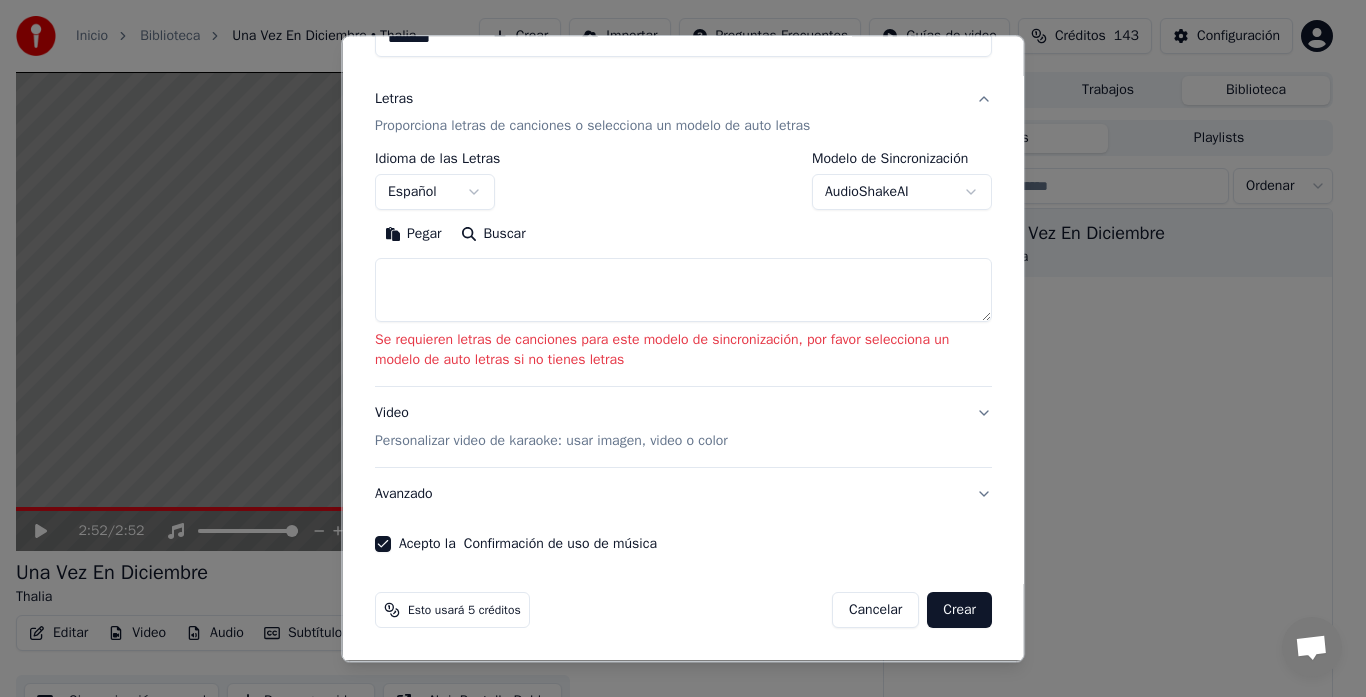 click on "Proporciona letras de canciones o selecciona un modelo de auto letras" at bounding box center [592, 127] 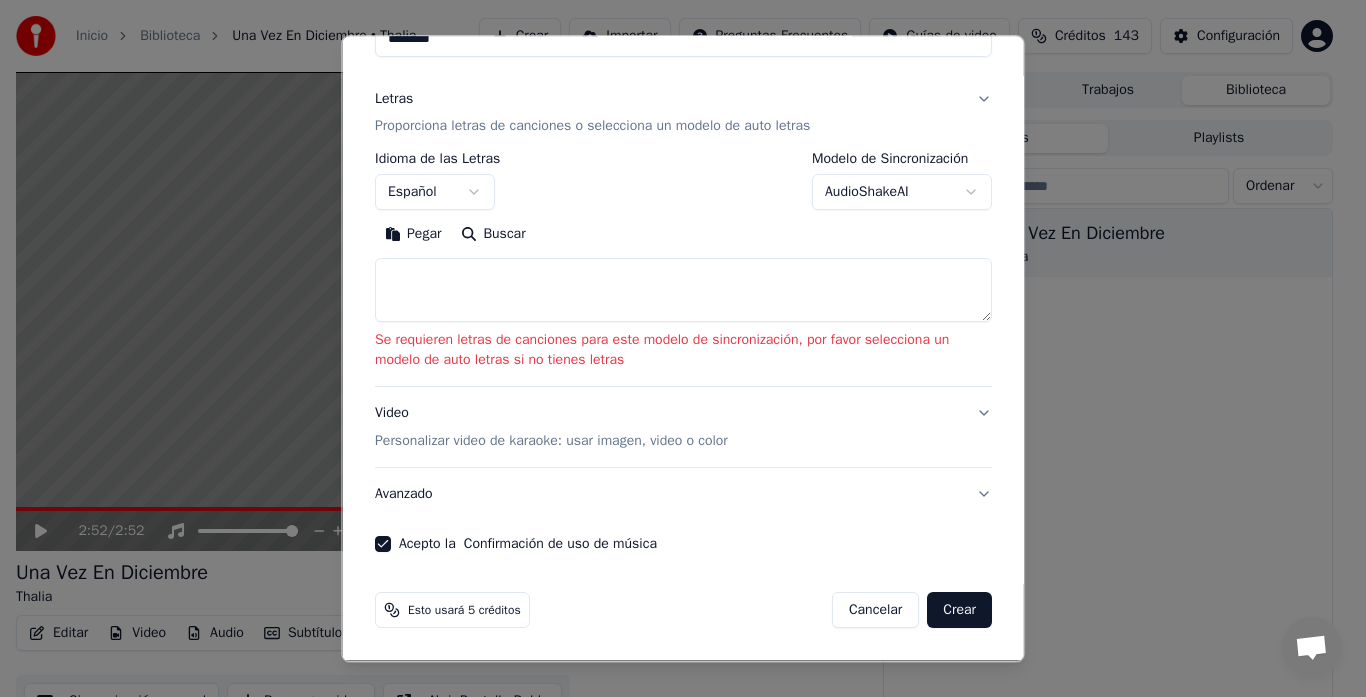 scroll, scrollTop: 0, scrollLeft: 0, axis: both 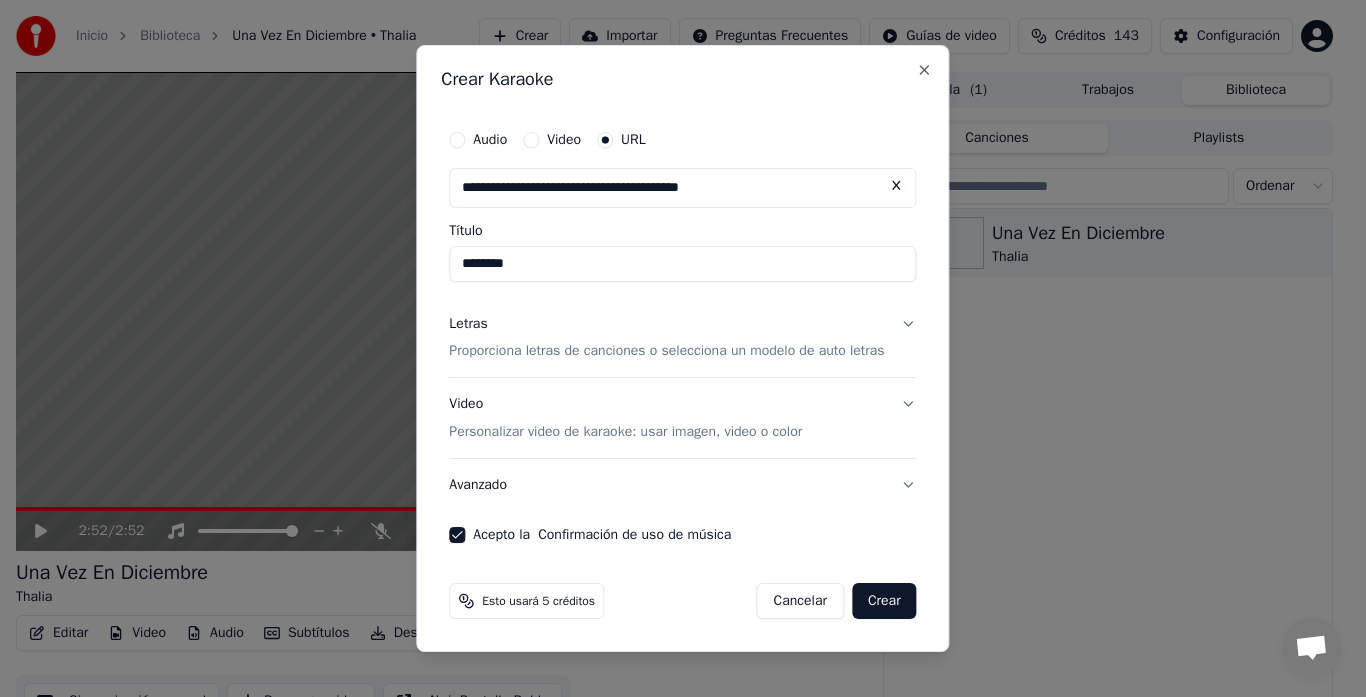 click on "Crear" at bounding box center (884, 601) 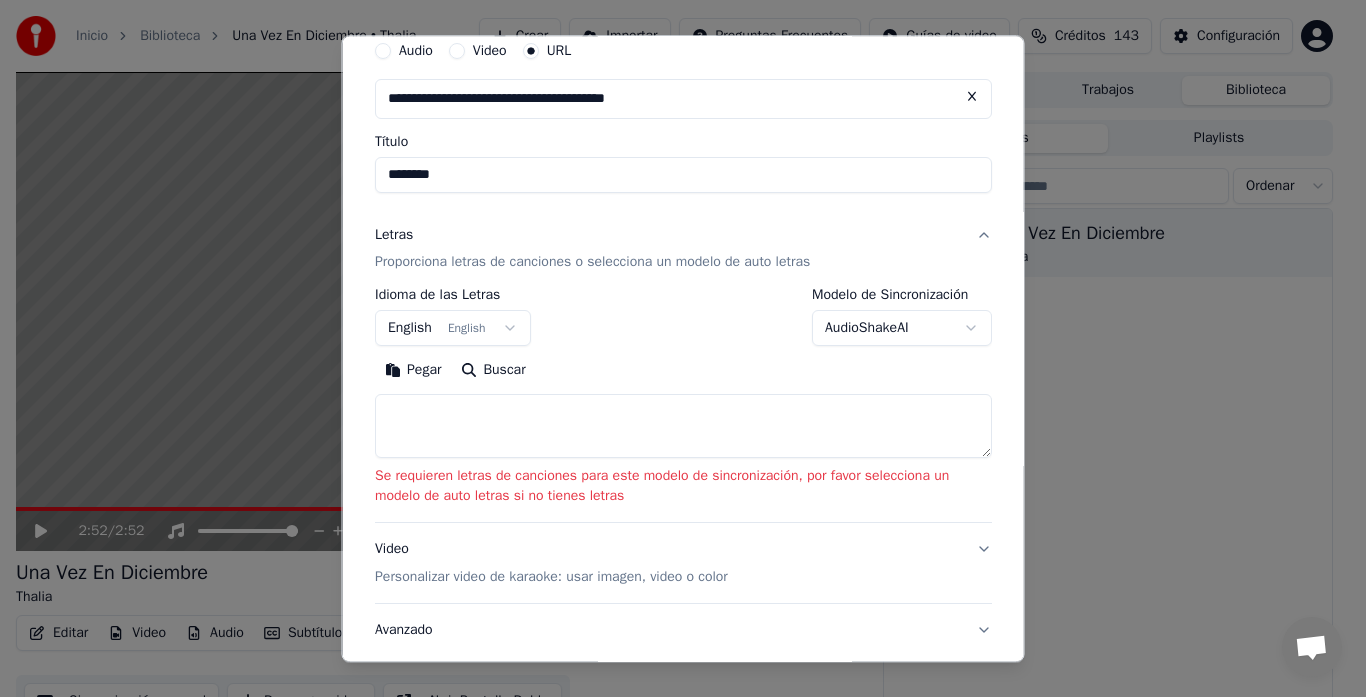 scroll, scrollTop: 100, scrollLeft: 0, axis: vertical 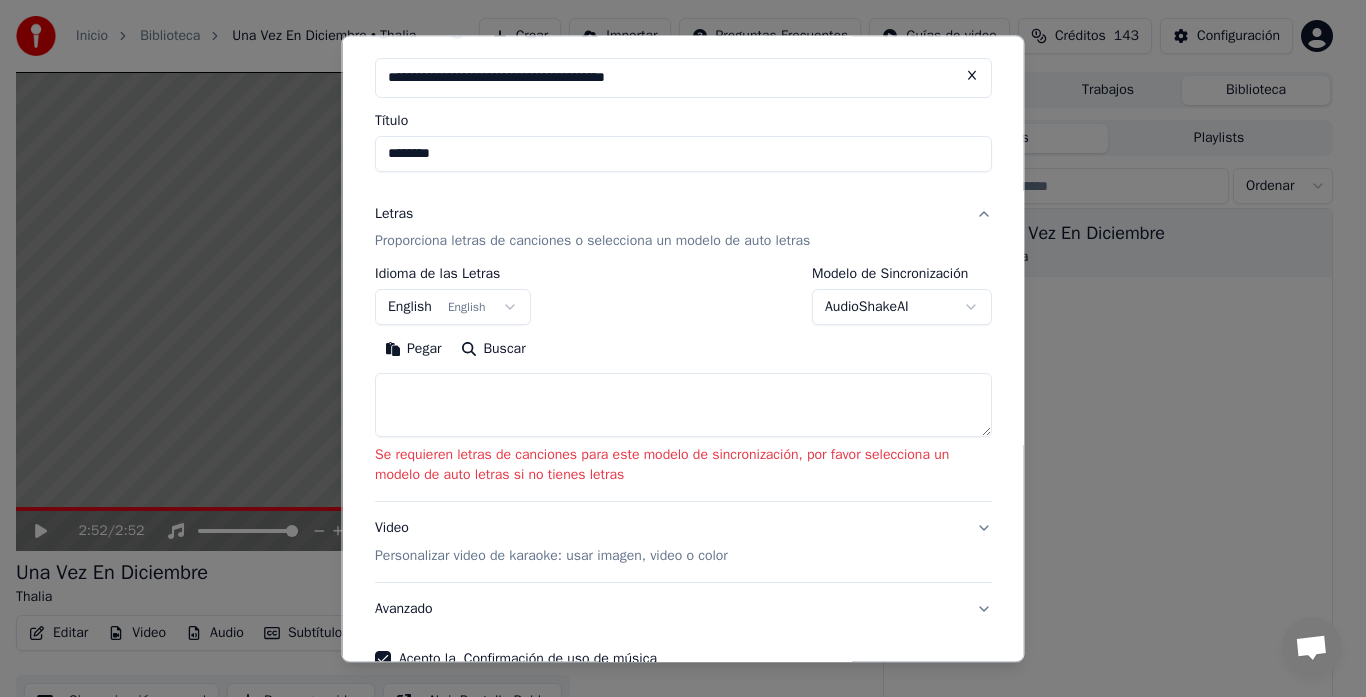 click at bounding box center [683, 406] 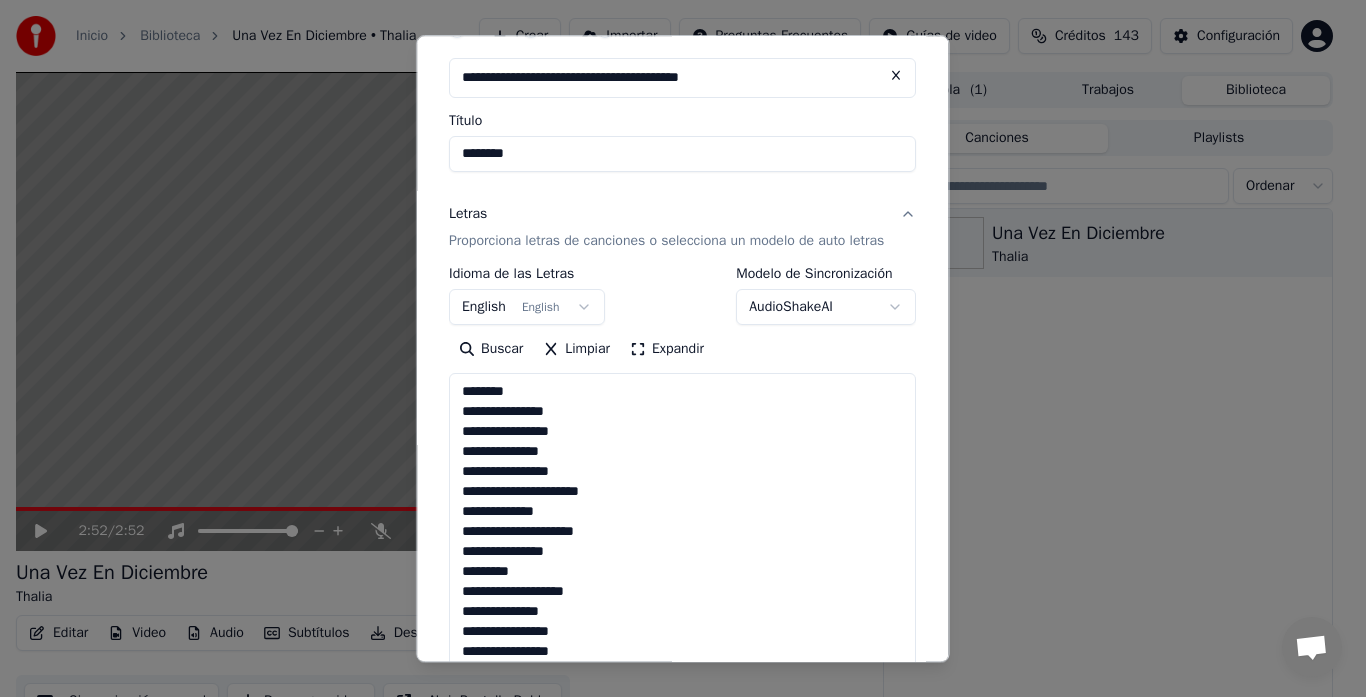 scroll, scrollTop: 1184, scrollLeft: 0, axis: vertical 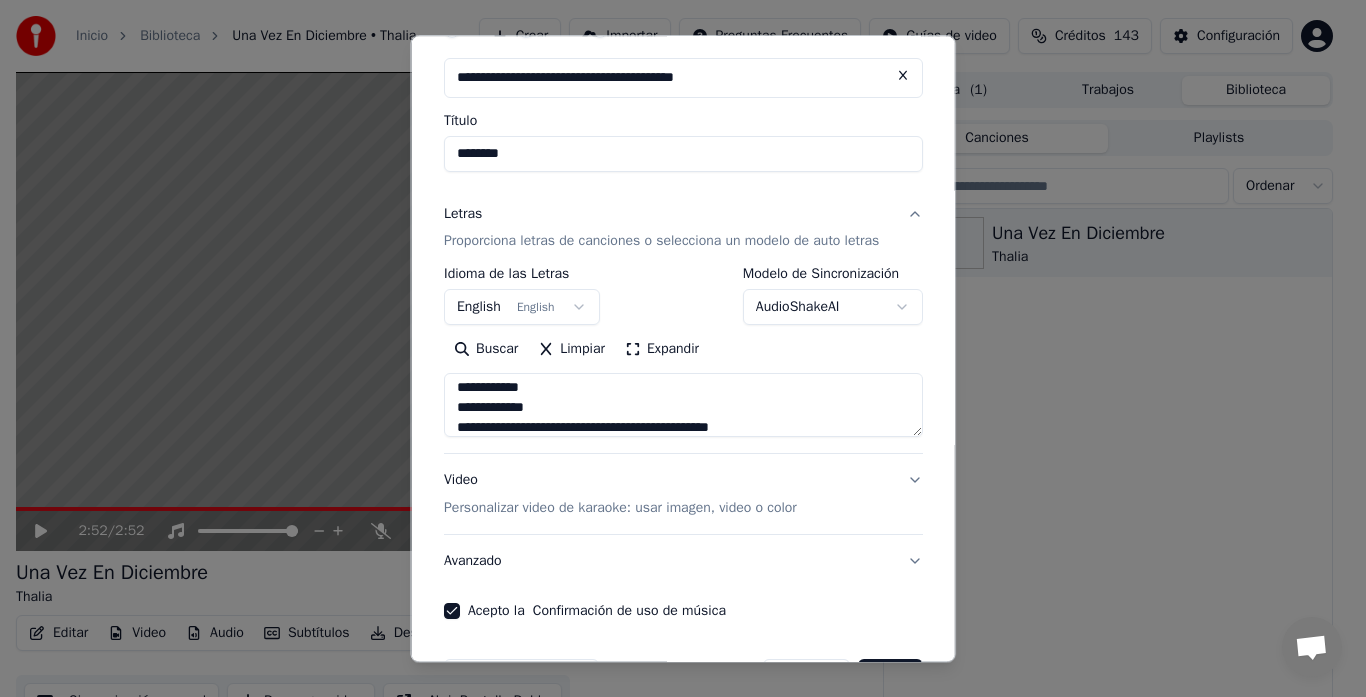 type on "**********" 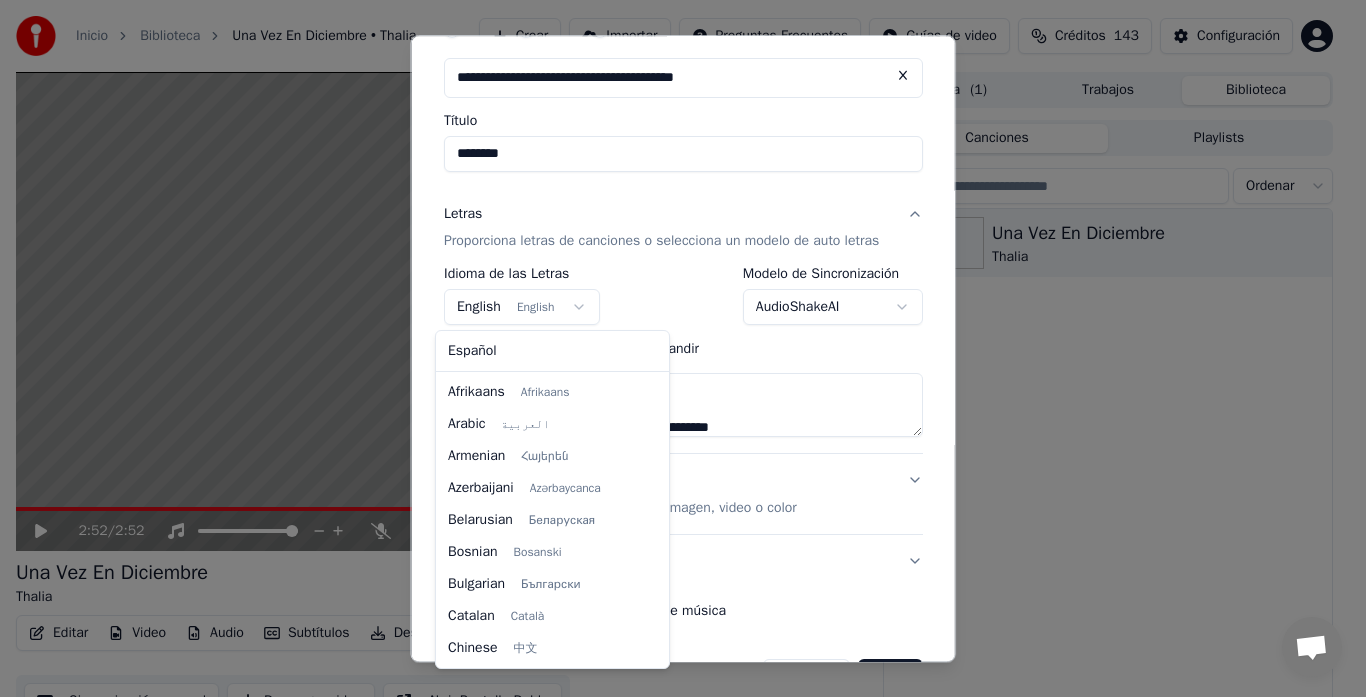 scroll, scrollTop: 160, scrollLeft: 0, axis: vertical 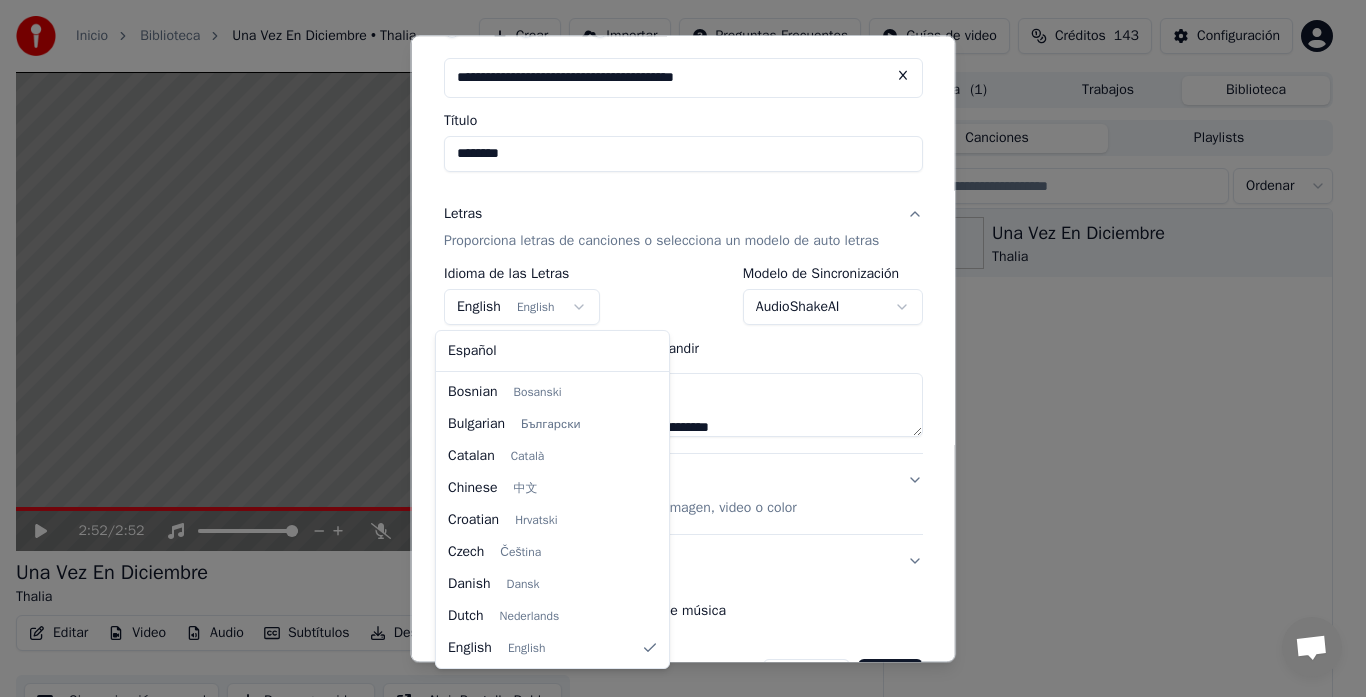 select on "**" 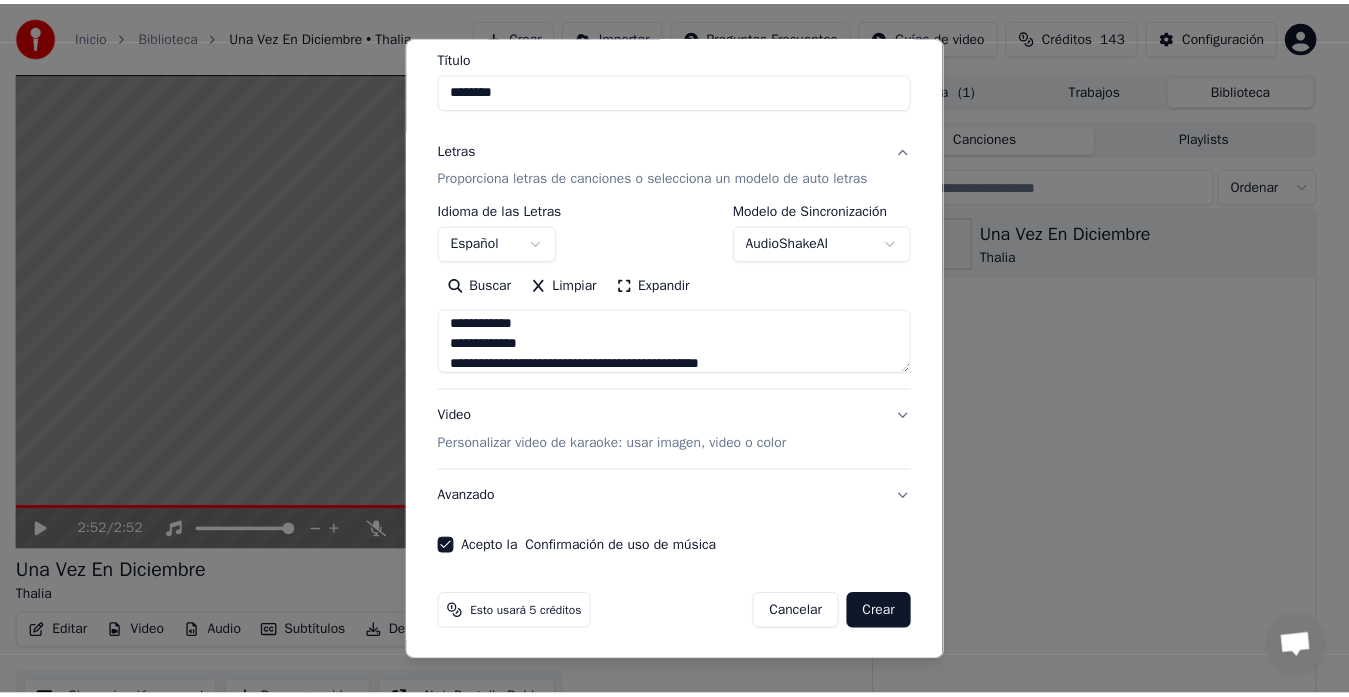scroll, scrollTop: 166, scrollLeft: 0, axis: vertical 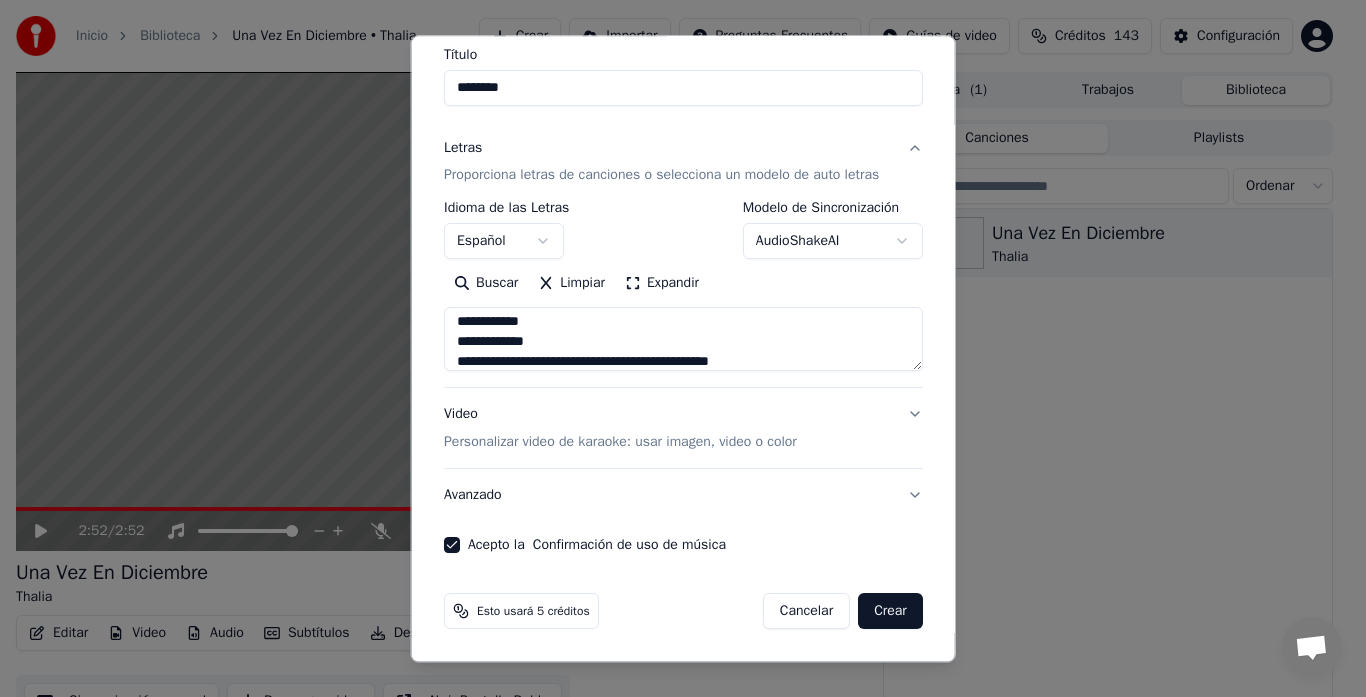 click on "Crear" at bounding box center [890, 612] 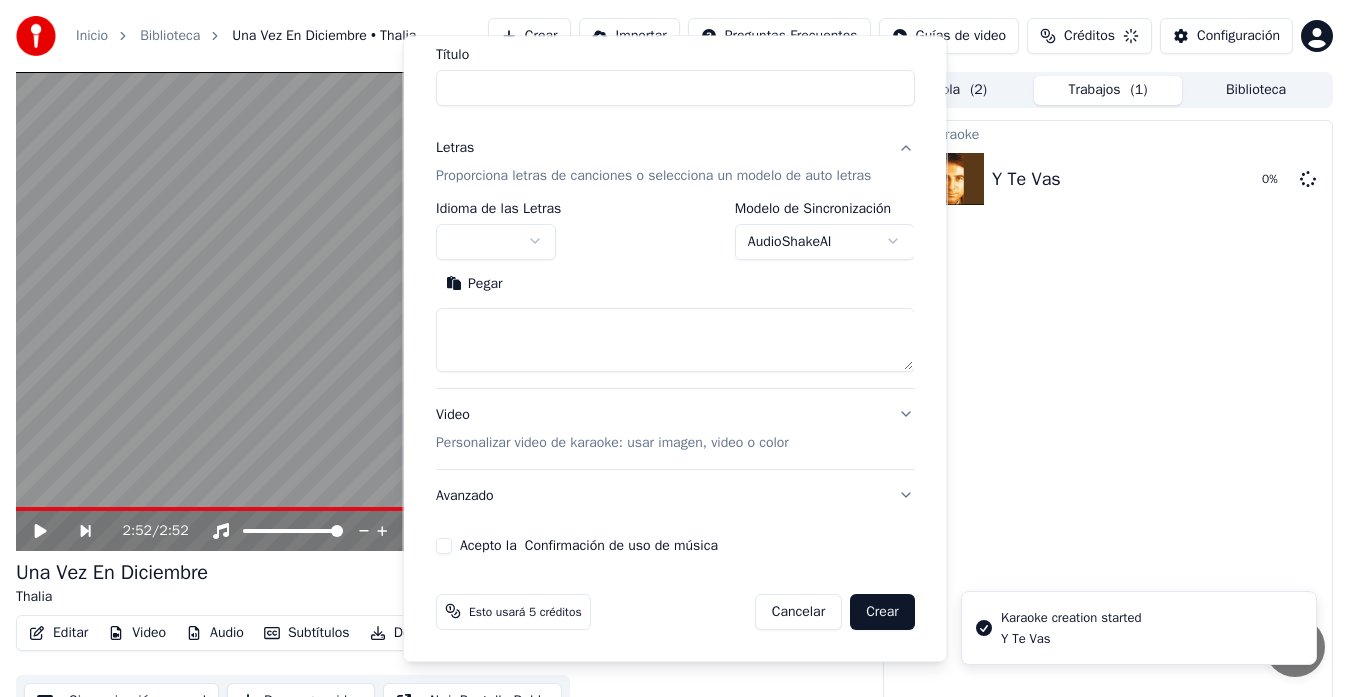 scroll, scrollTop: 0, scrollLeft: 0, axis: both 